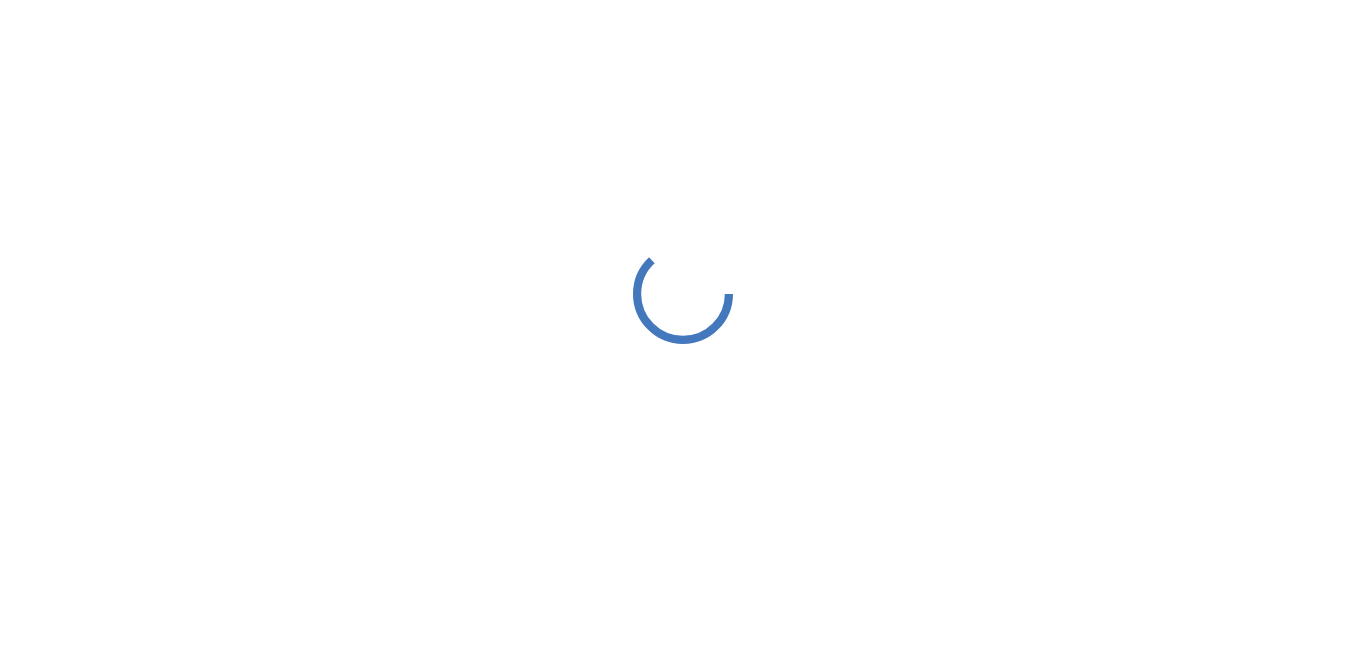 scroll, scrollTop: 0, scrollLeft: 0, axis: both 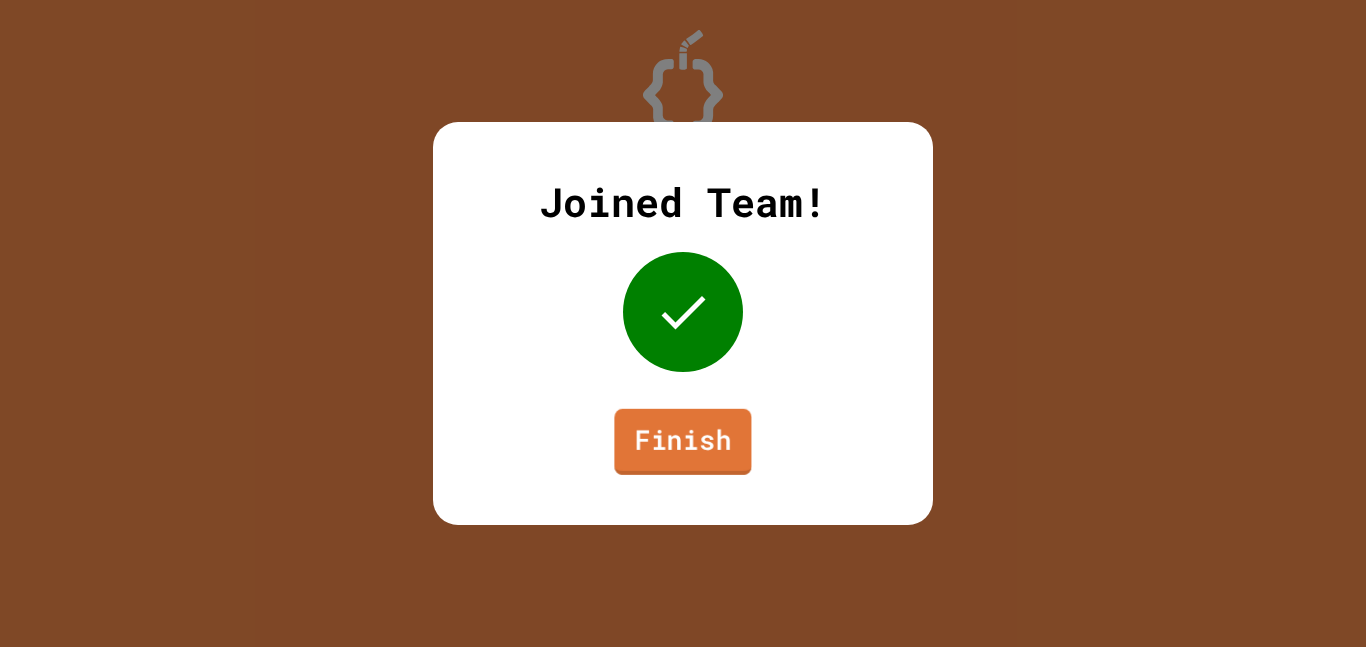 click on "Finish" at bounding box center (682, 442) 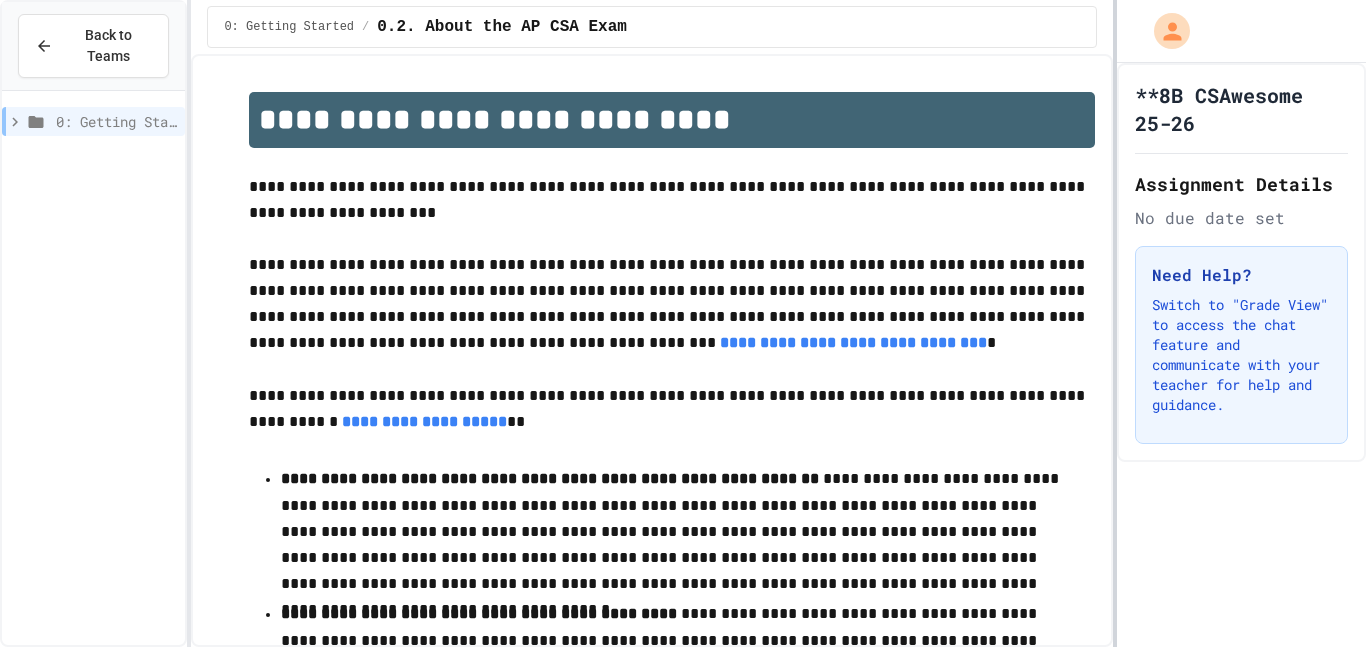 click at bounding box center (1115, 323) 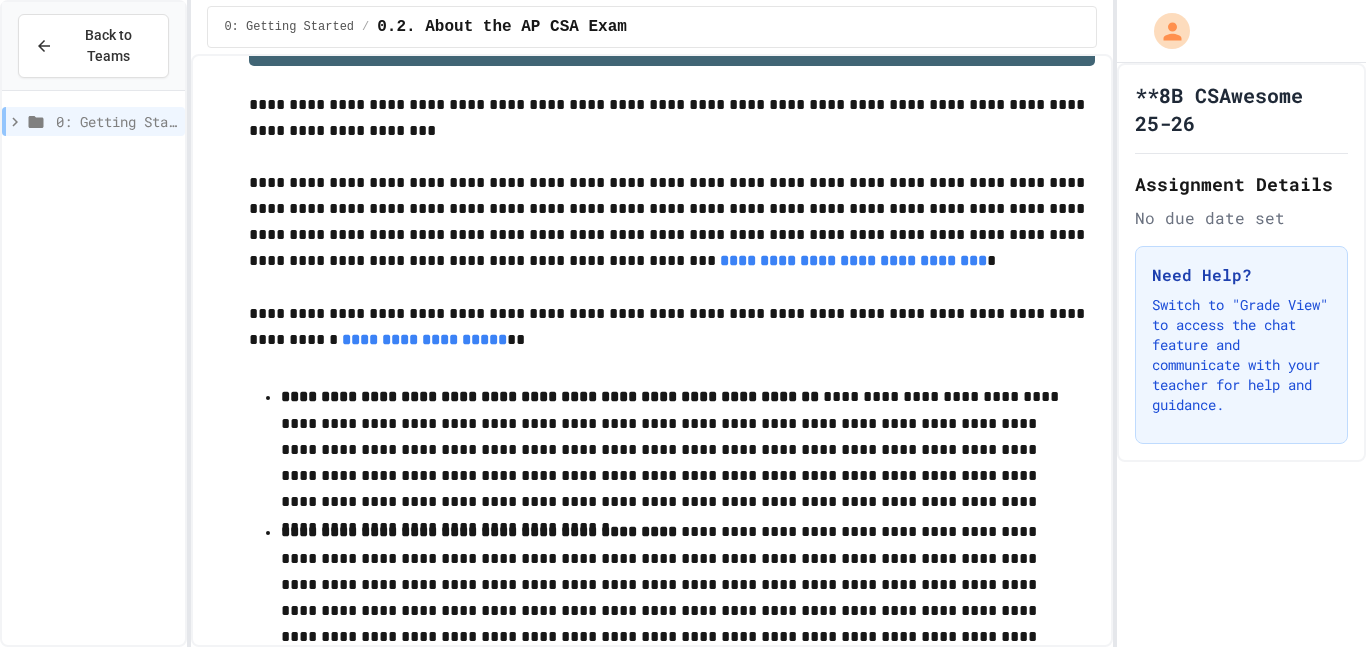 scroll, scrollTop: 92, scrollLeft: 0, axis: vertical 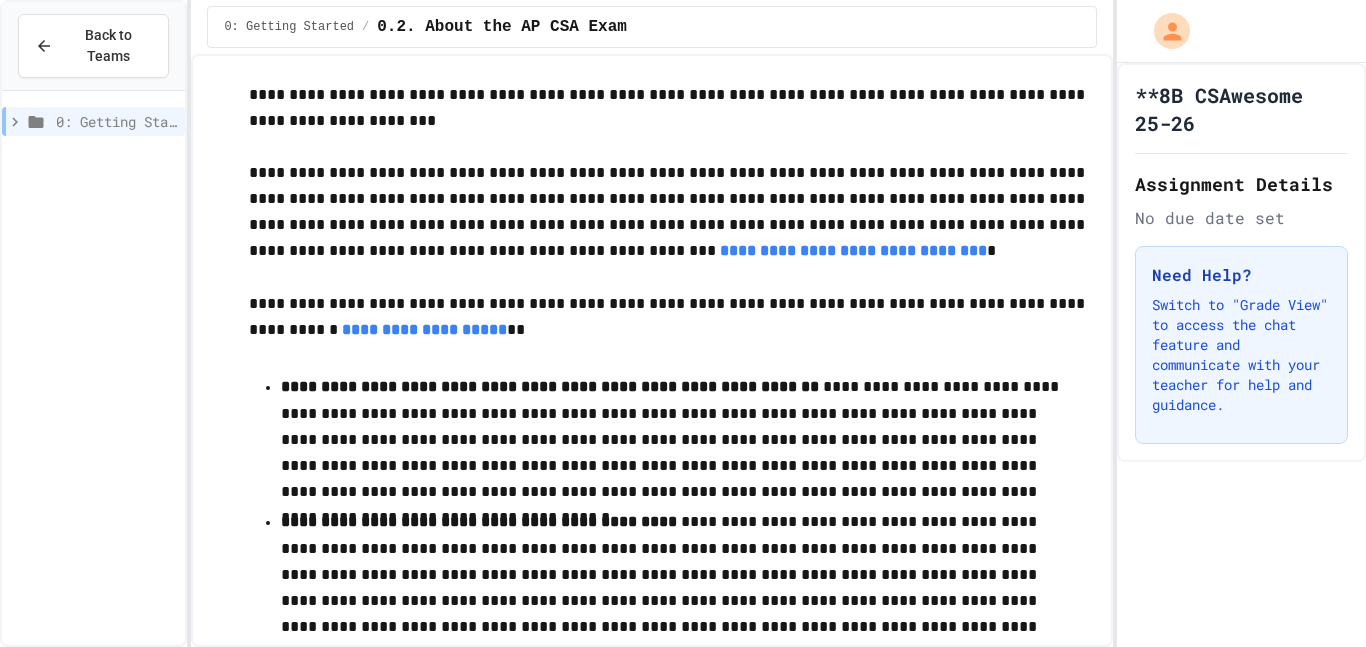 click 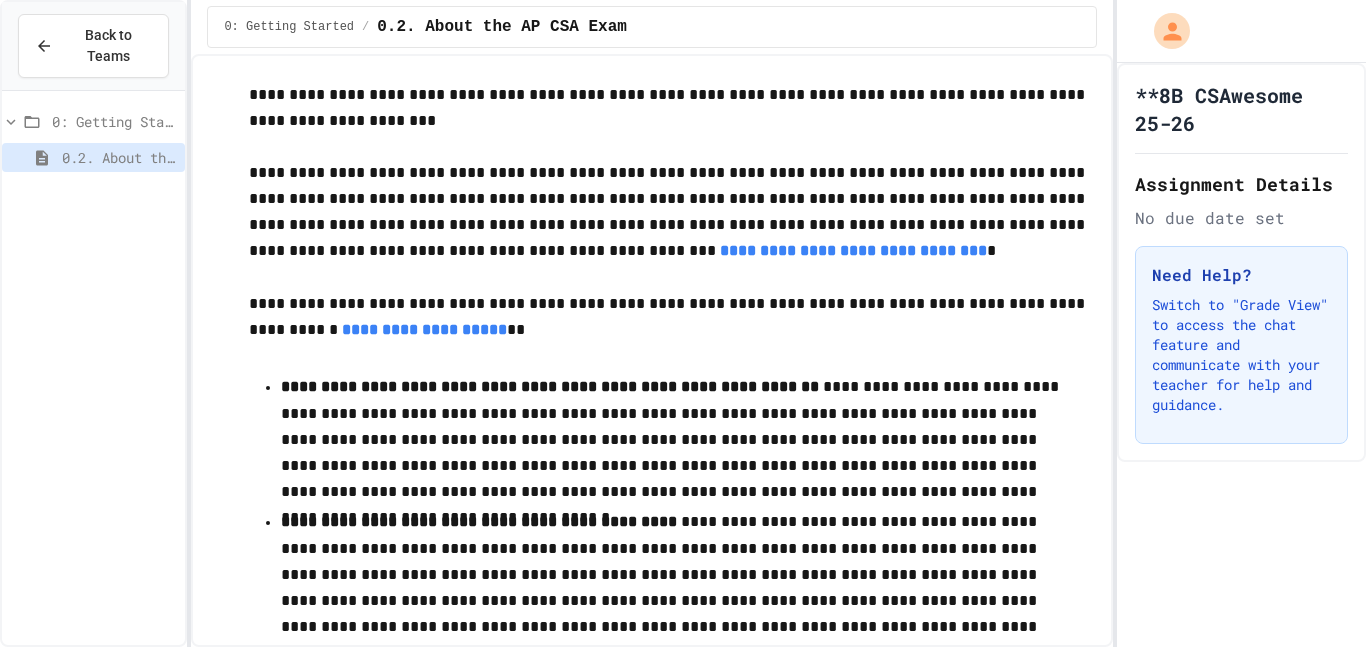 click on "0.2. About the AP CSA Exam" at bounding box center [119, 157] 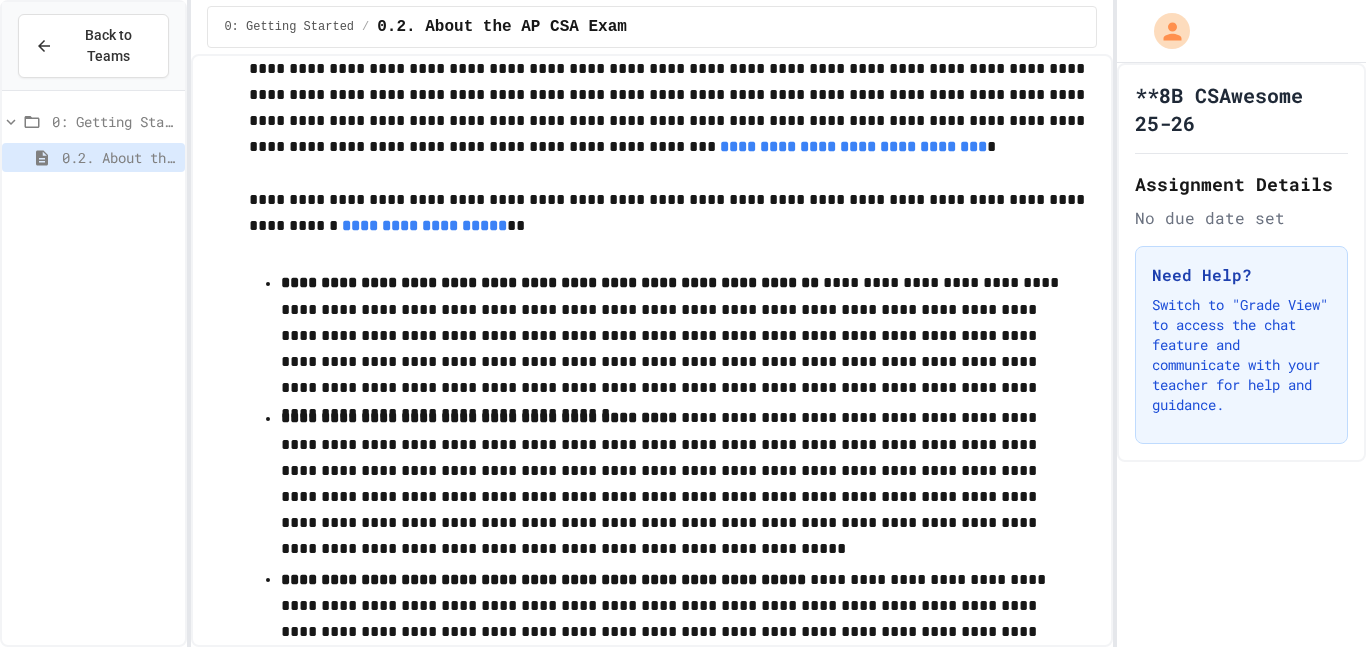 scroll, scrollTop: 0, scrollLeft: 0, axis: both 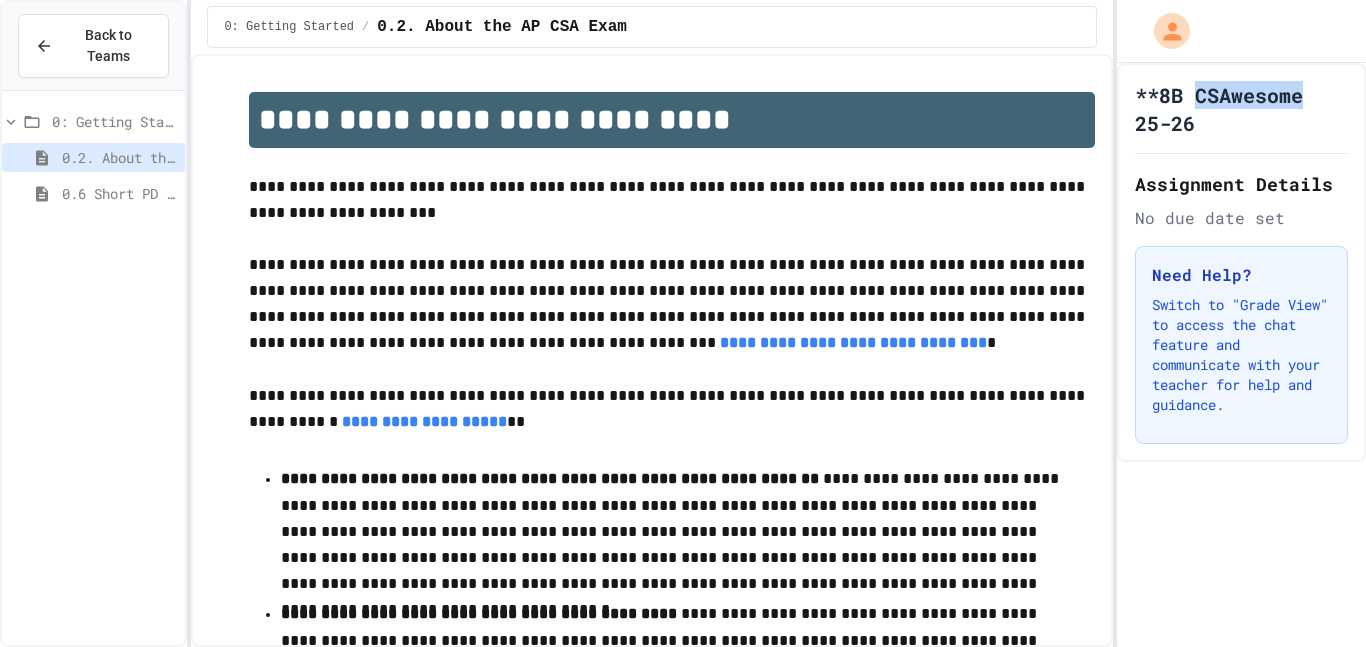 drag, startPoint x: 1199, startPoint y: 93, endPoint x: 1303, endPoint y: 88, distance: 104.120125 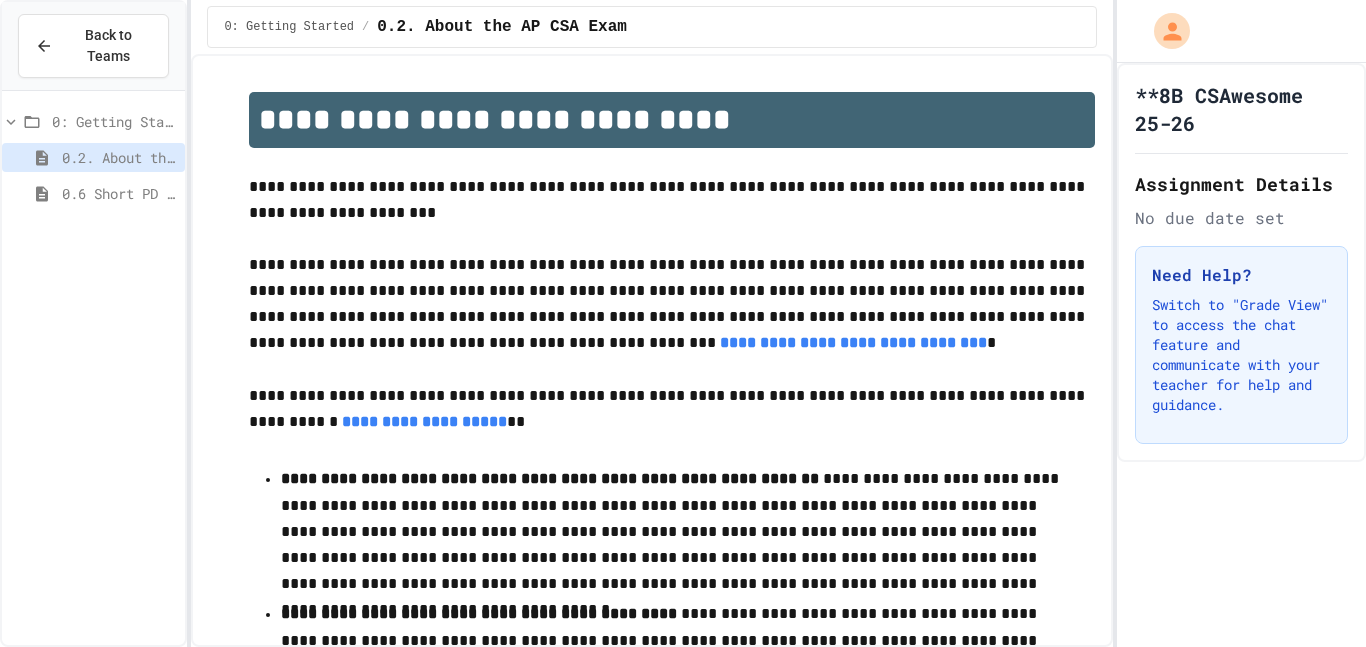 click on "**8B CSAwesome 25-26" at bounding box center [1241, 109] 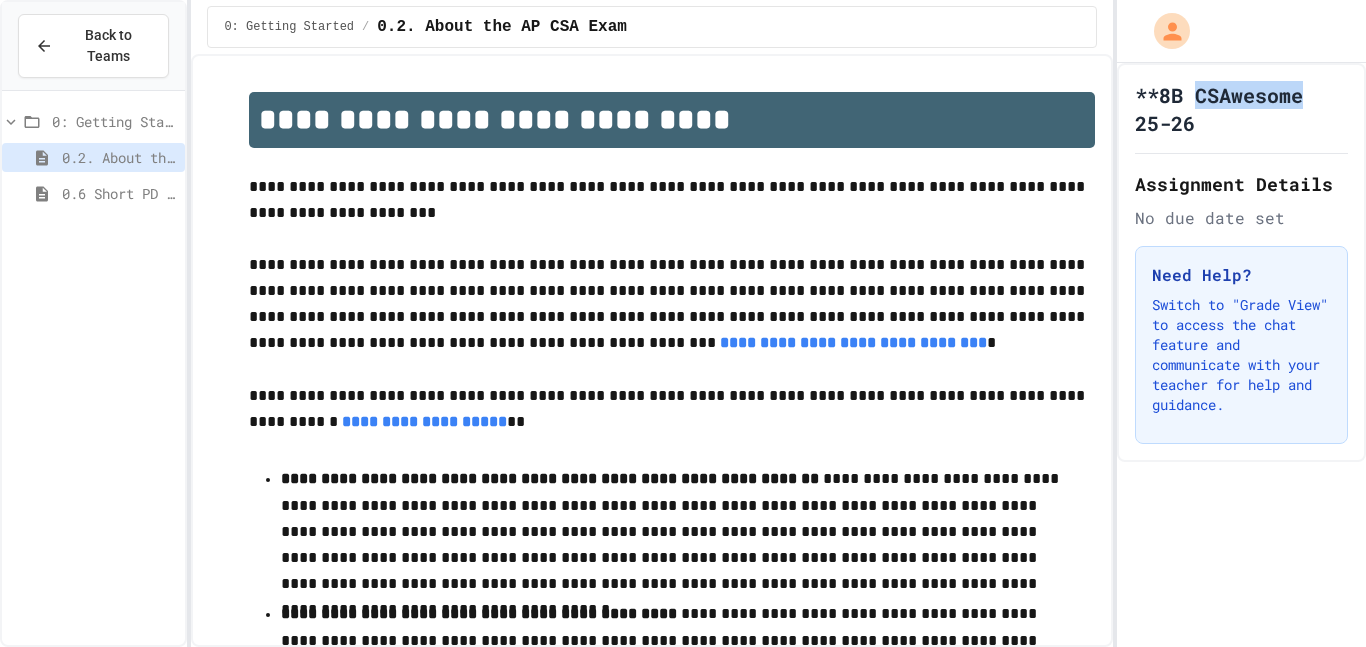 click on "**********" at bounding box center [672, 200] 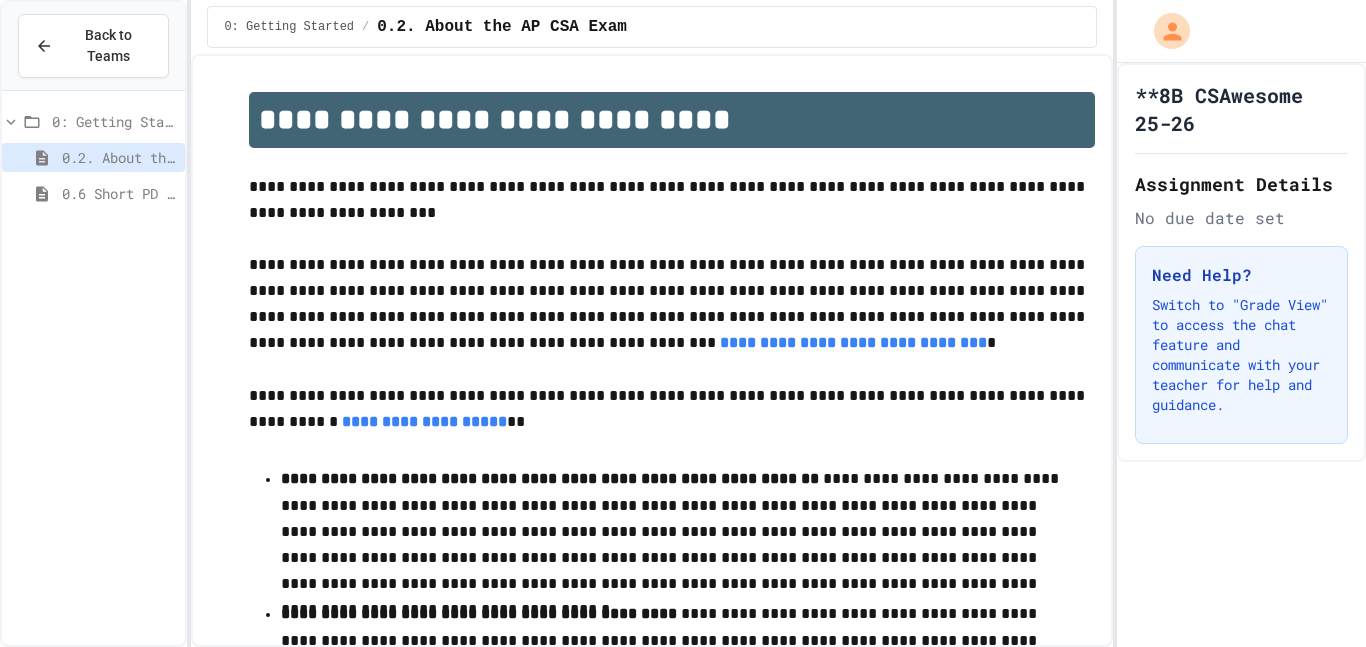 click on "0.6 Short PD Pretest" at bounding box center (119, 193) 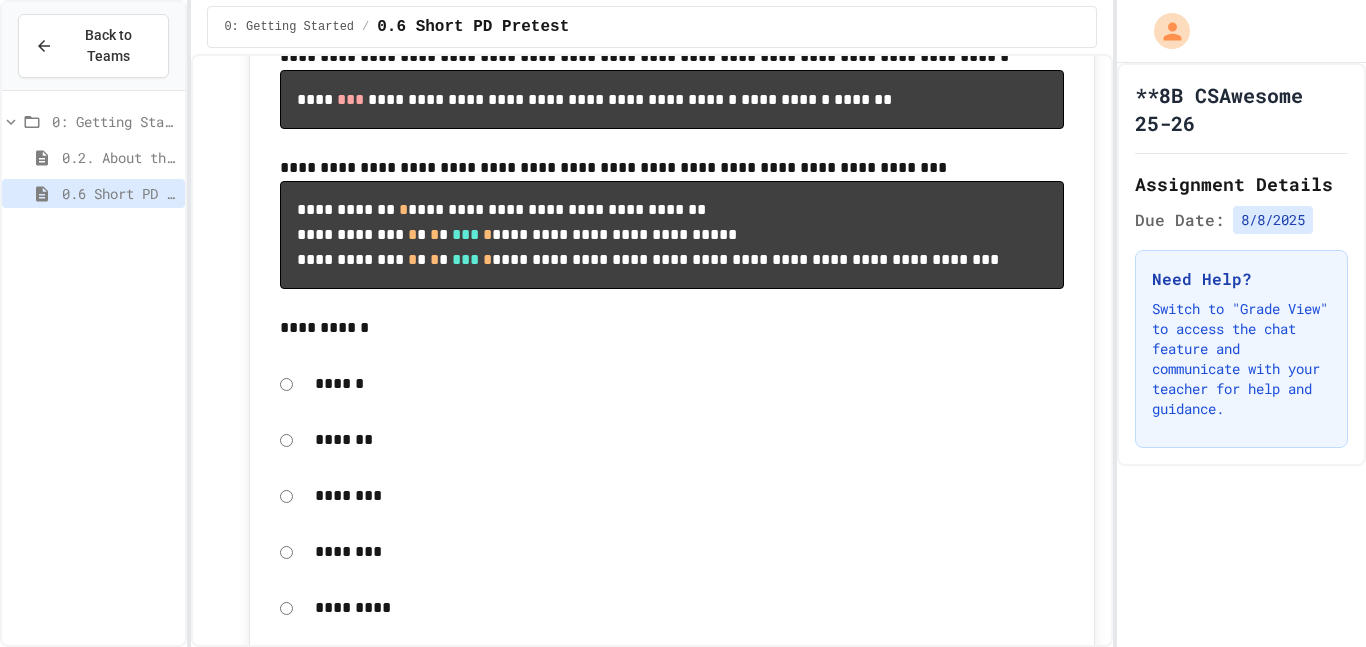 scroll, scrollTop: 939, scrollLeft: 0, axis: vertical 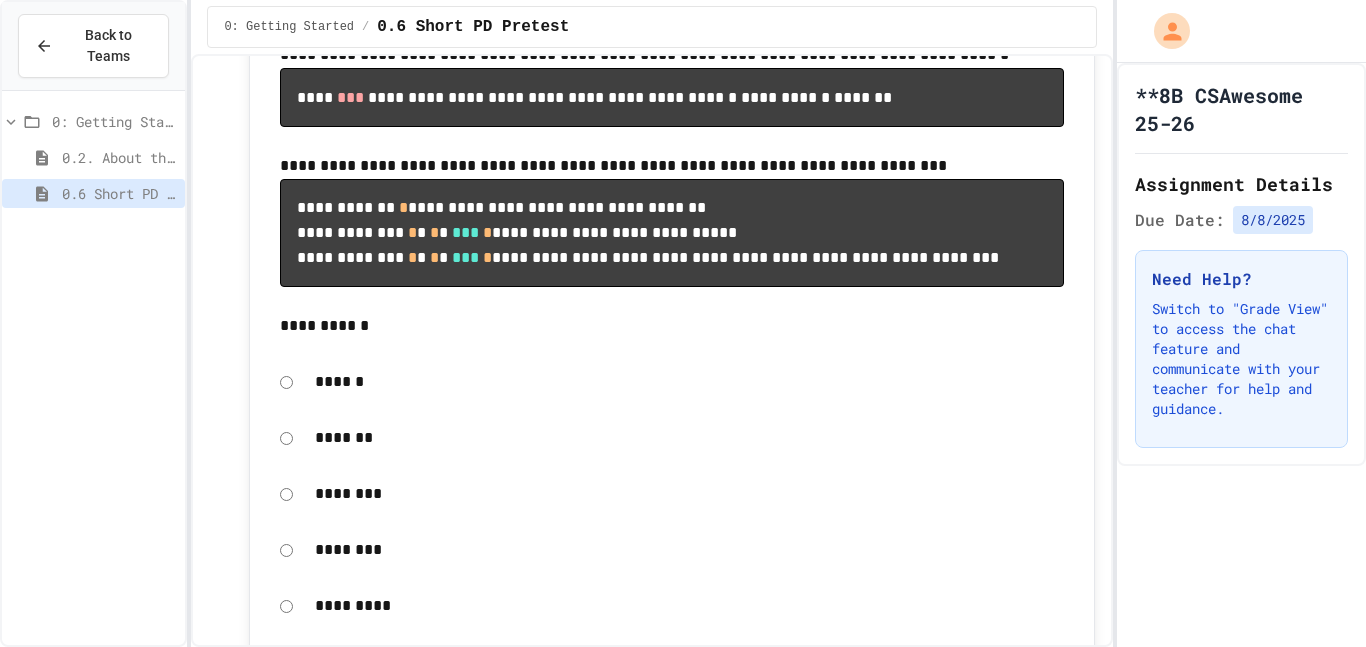 click on "********" at bounding box center (689, 494) 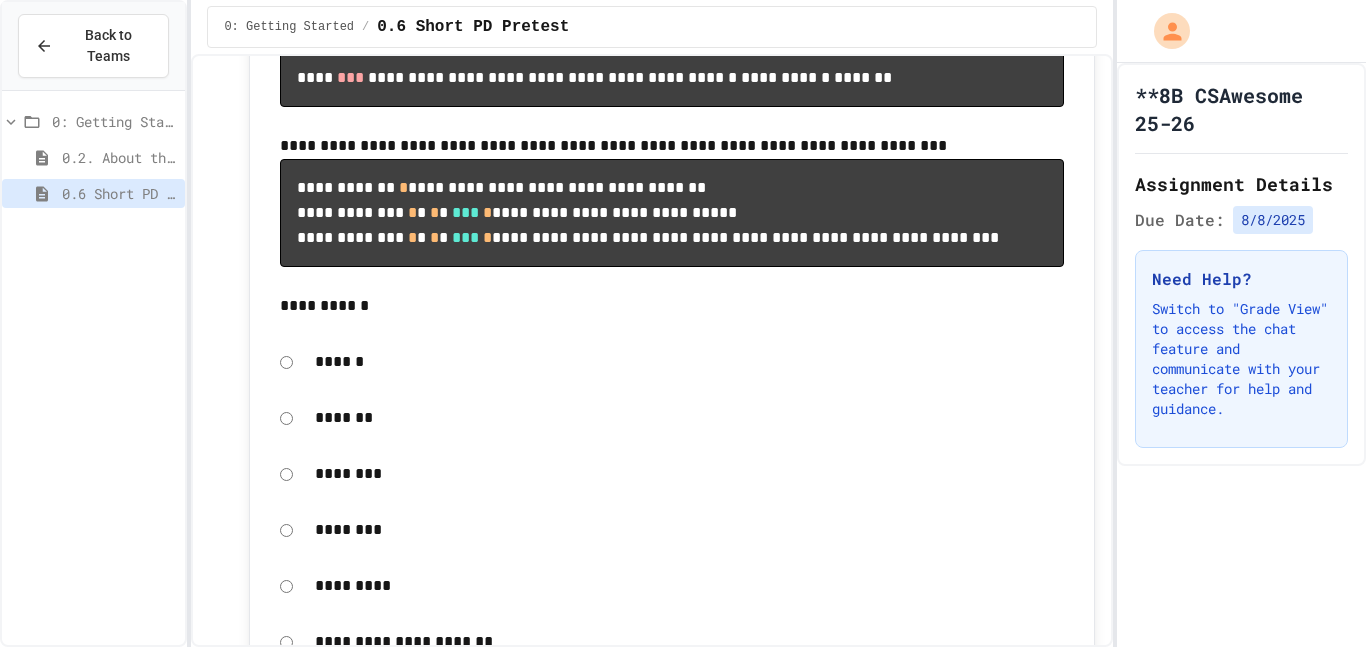 scroll, scrollTop: 962, scrollLeft: 0, axis: vertical 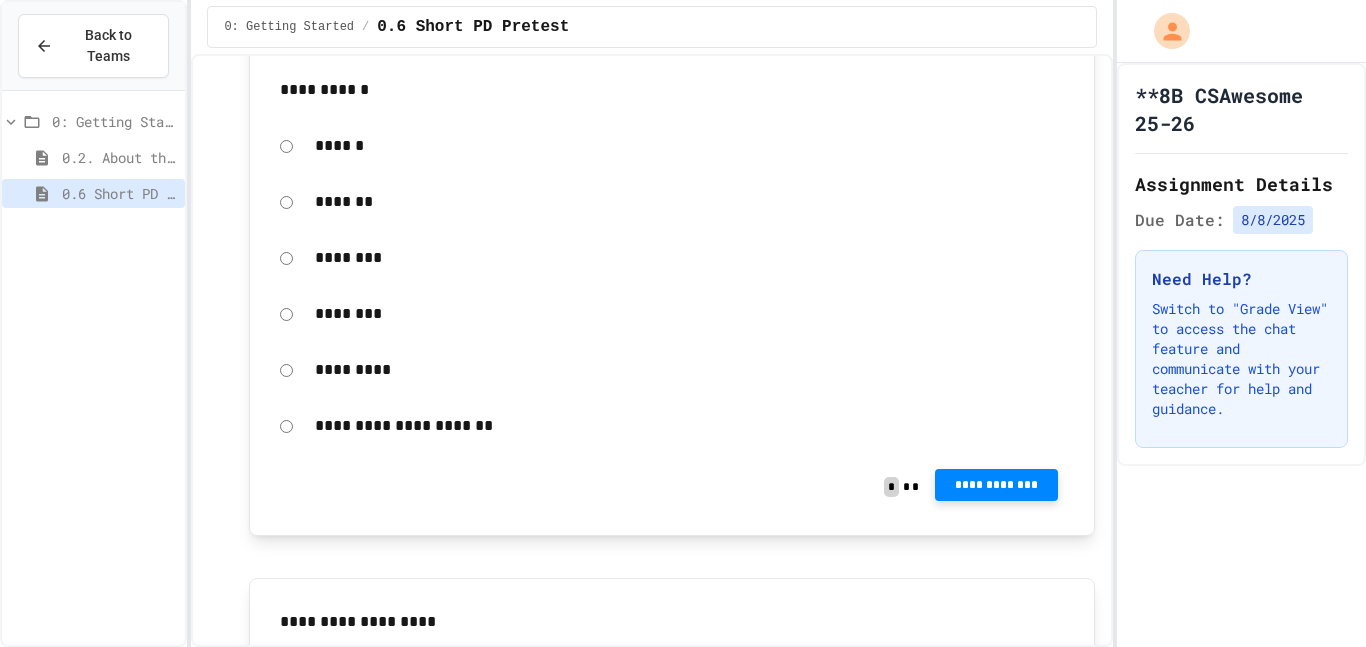 click on "**********" at bounding box center [996, 485] 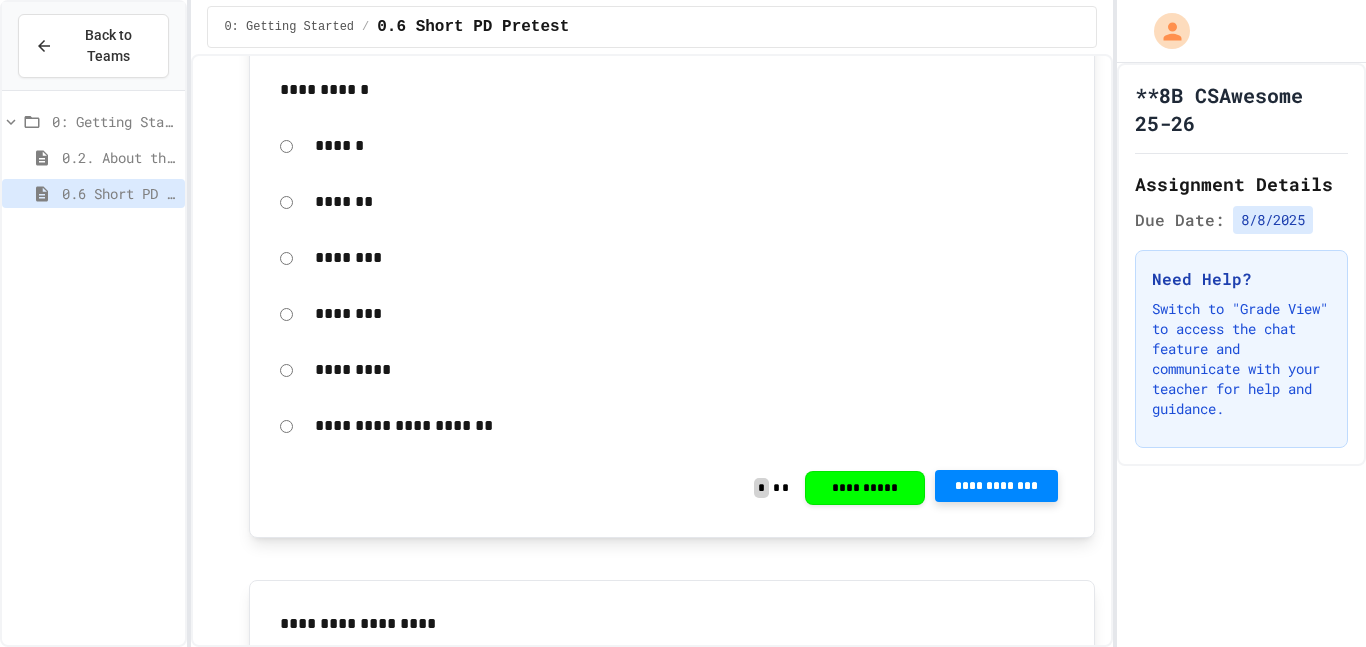 click 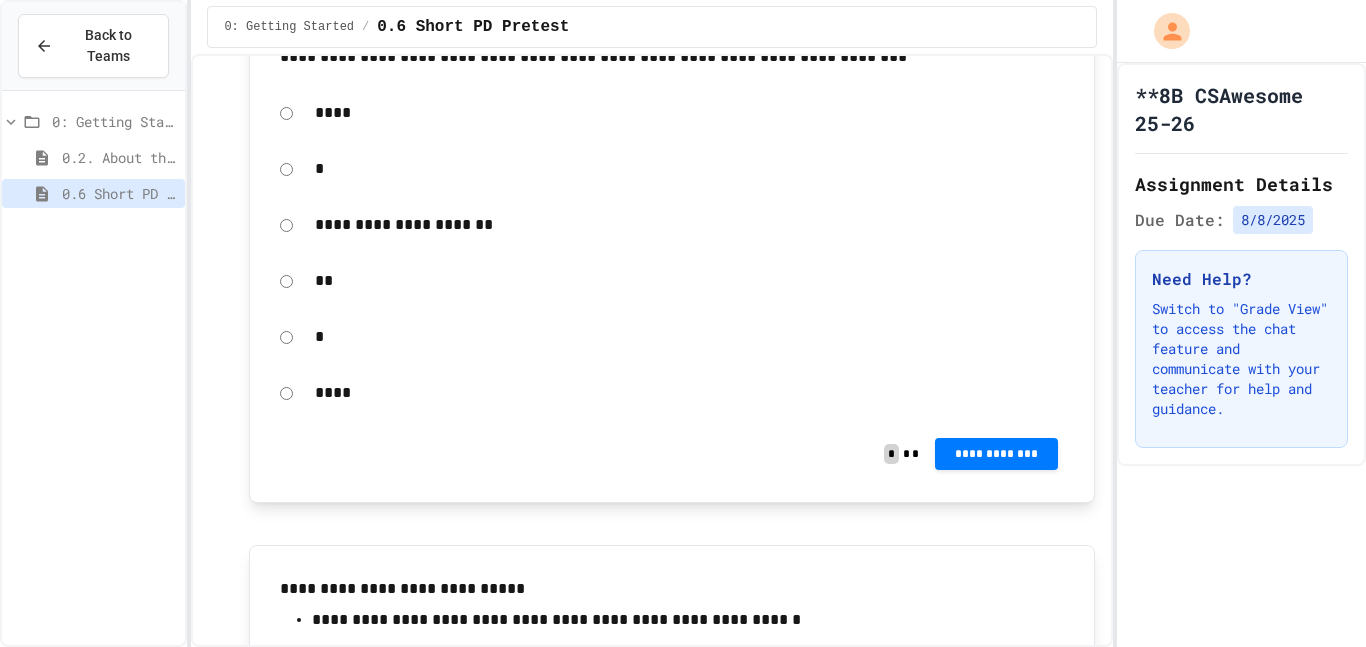 scroll, scrollTop: 2072, scrollLeft: 0, axis: vertical 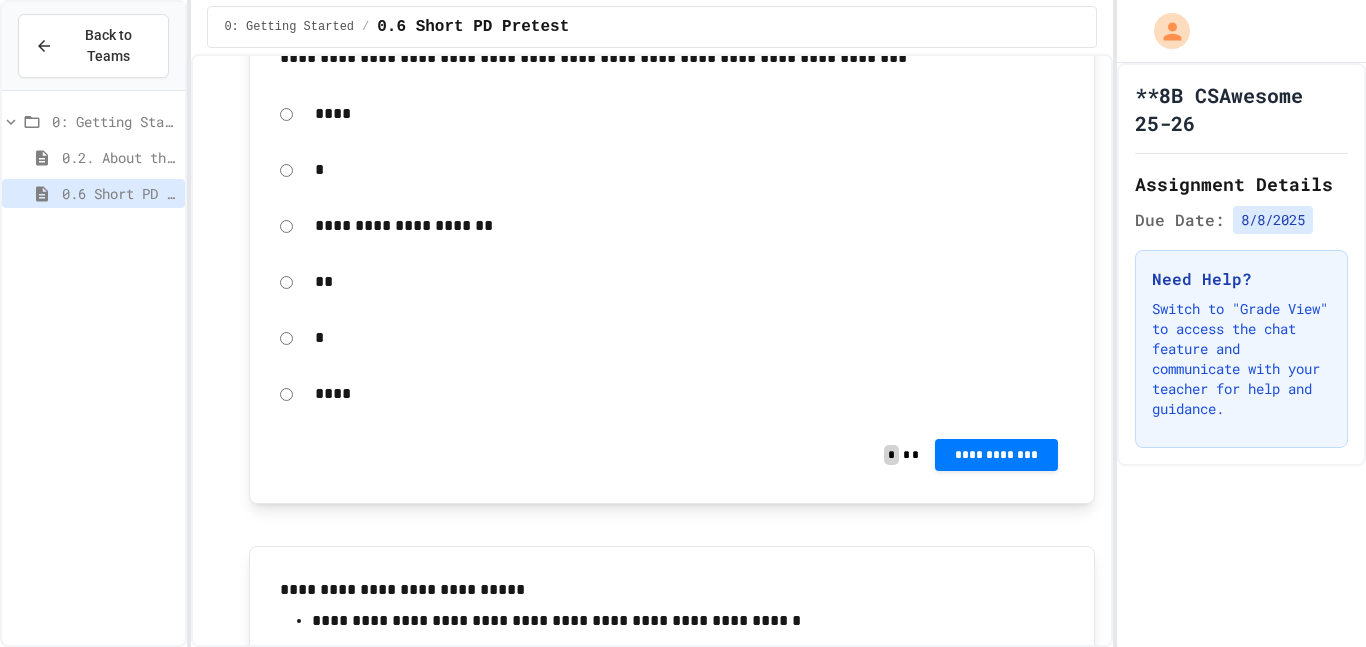 click on "****" at bounding box center (689, 114) 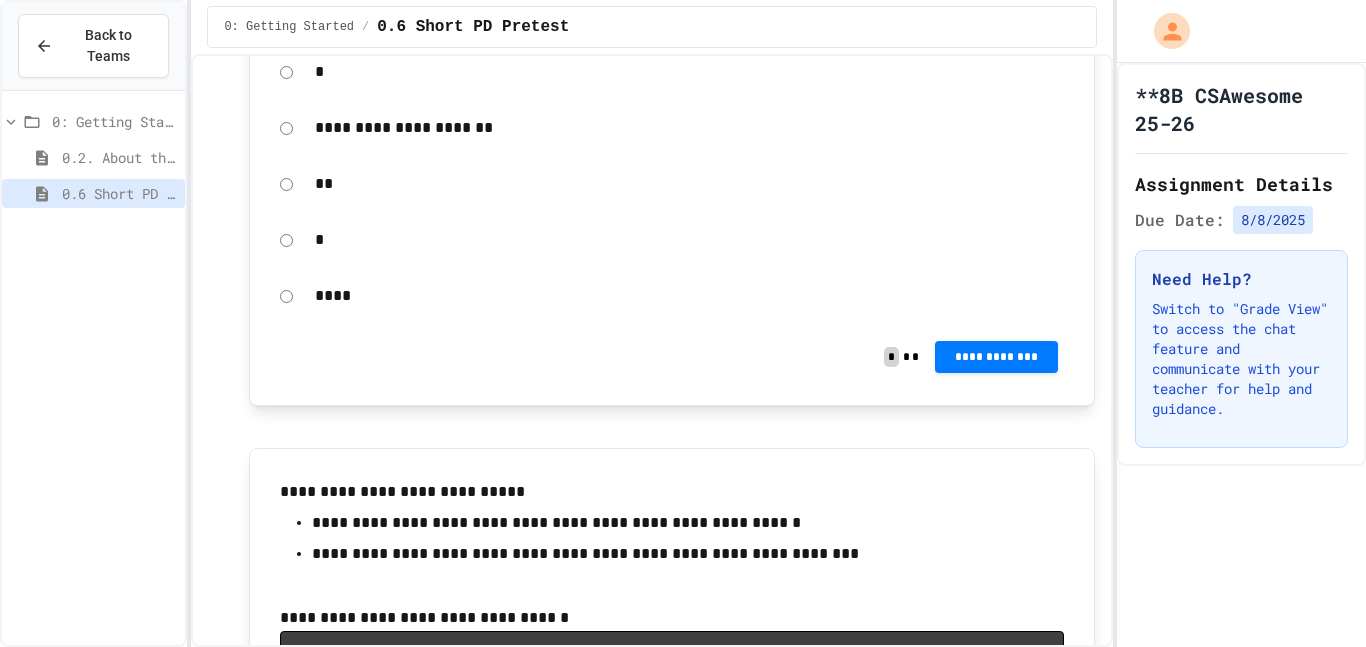 scroll, scrollTop: 2205, scrollLeft: 0, axis: vertical 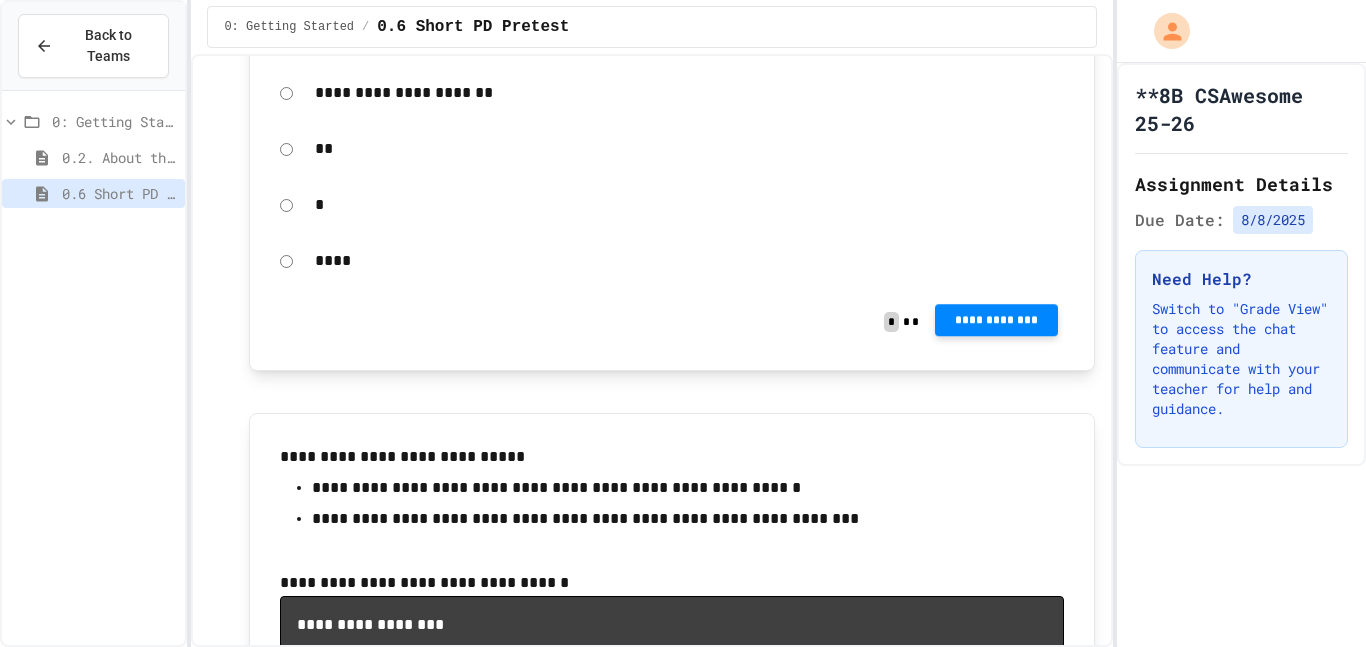 click on "**********" at bounding box center [996, 321] 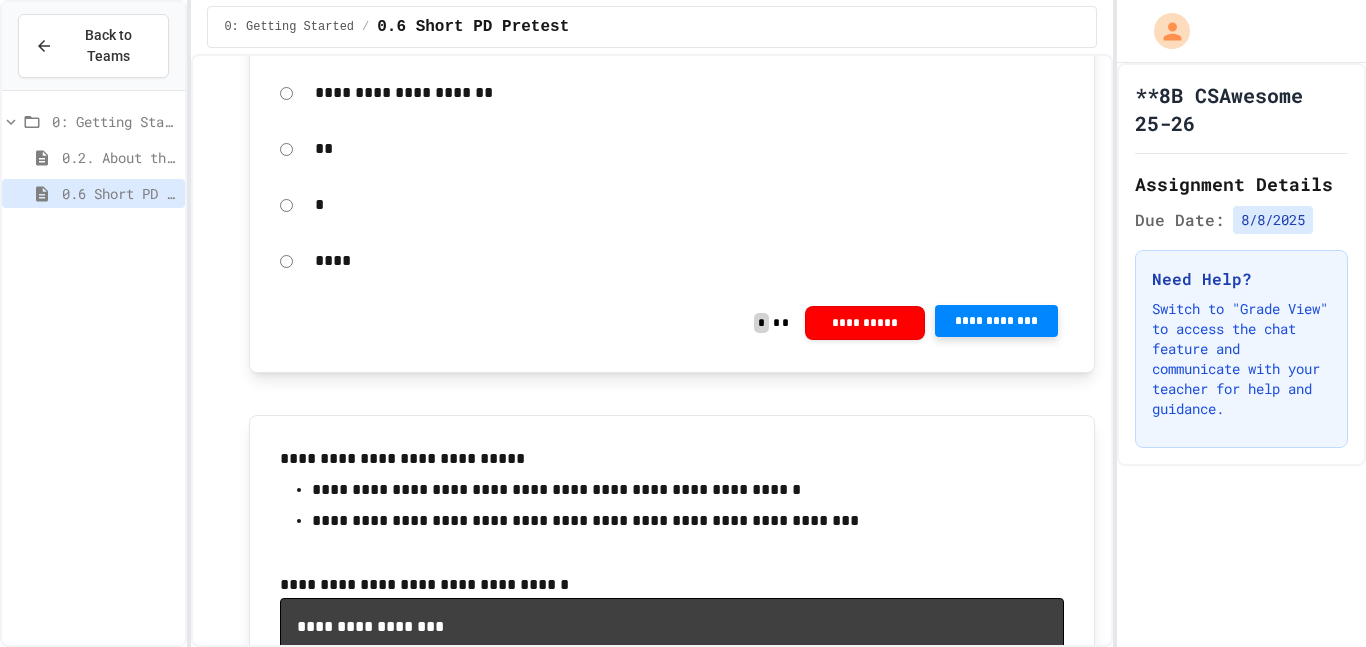 click 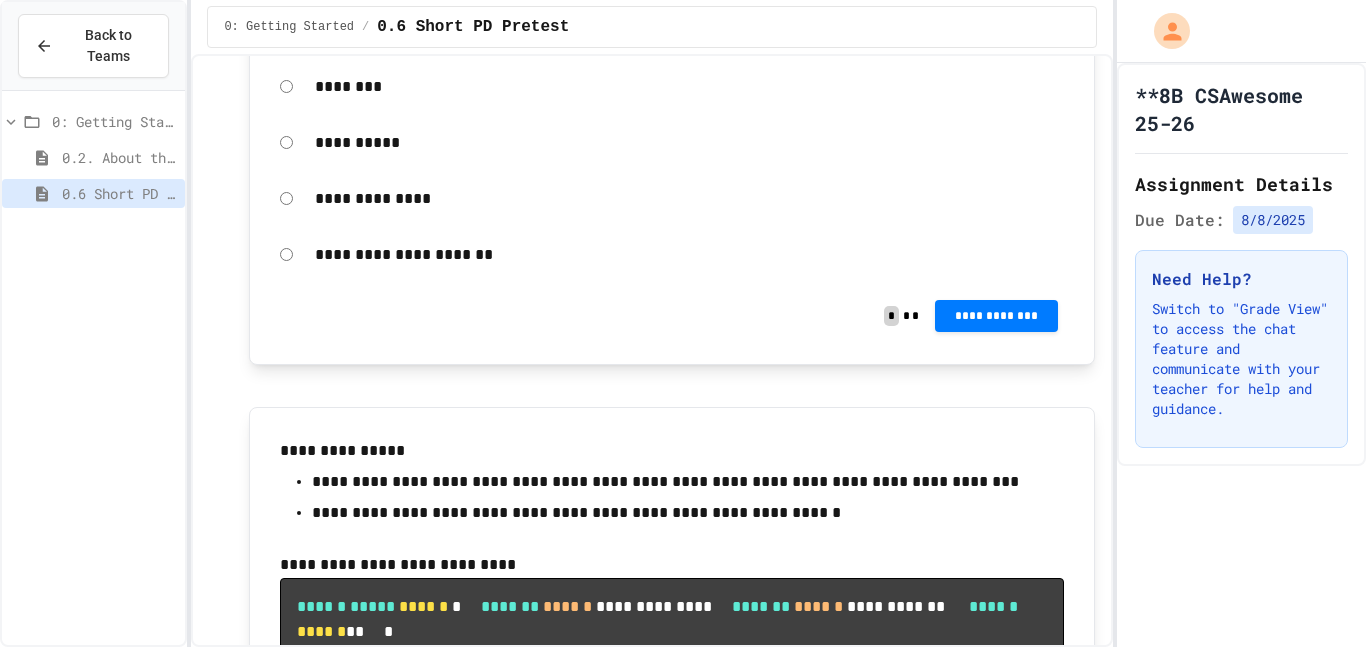 scroll, scrollTop: 3391, scrollLeft: 0, axis: vertical 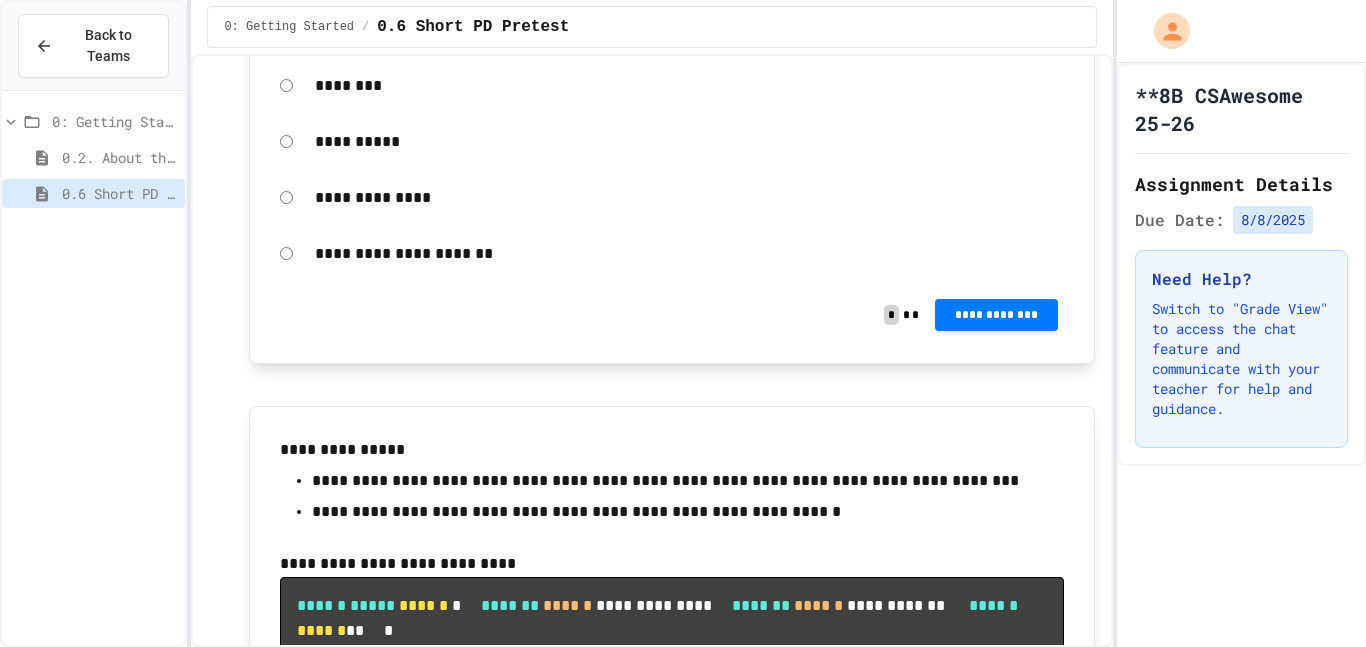 click on "**********" at bounding box center (672, 142) 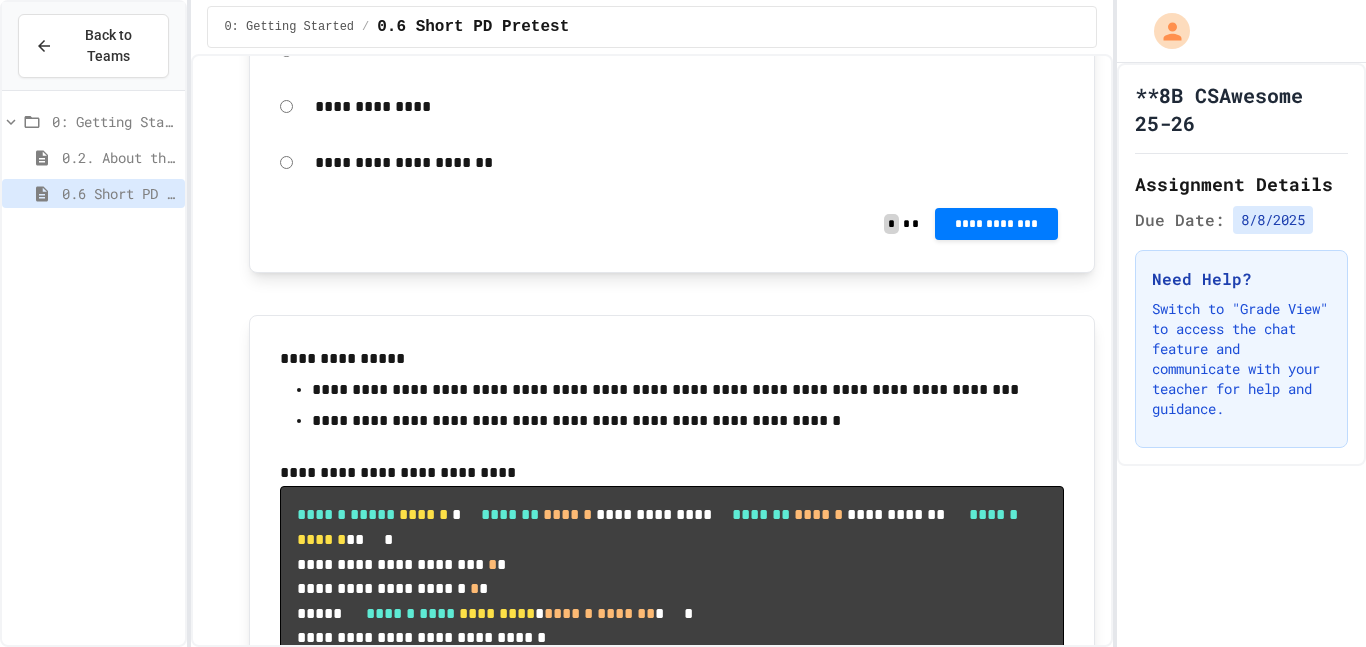 scroll, scrollTop: 3480, scrollLeft: 0, axis: vertical 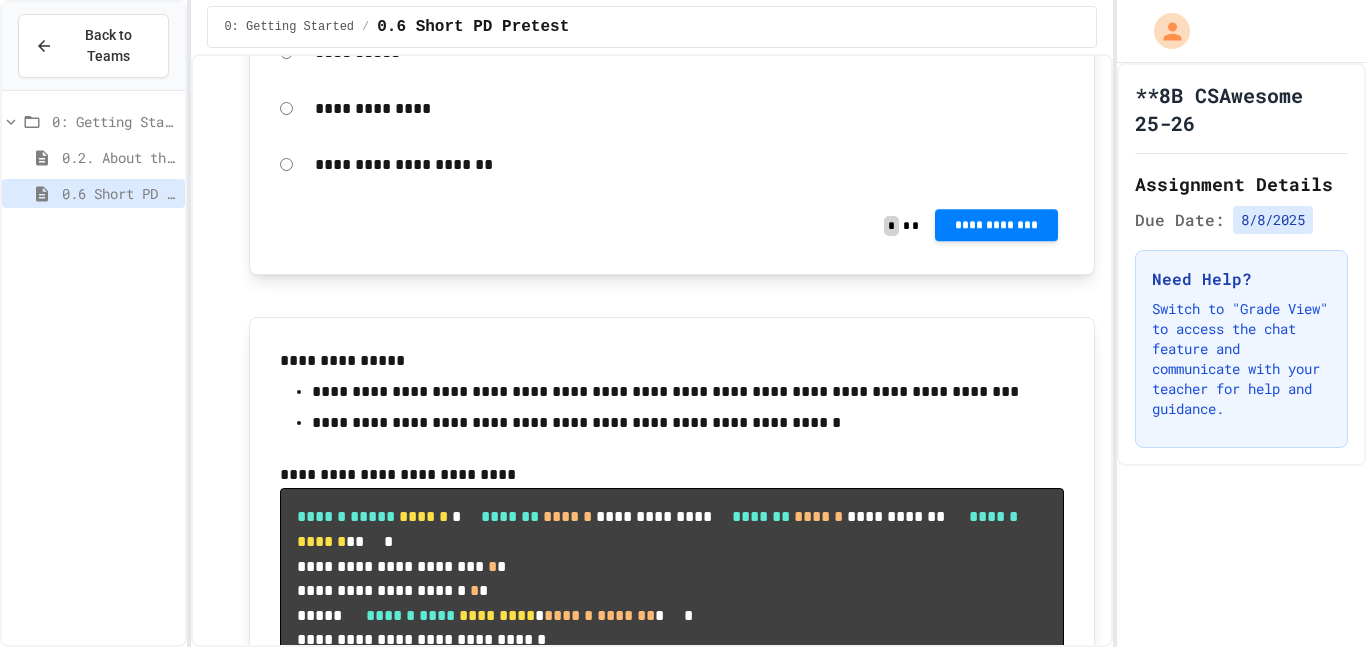 click on "**********" at bounding box center [996, 225] 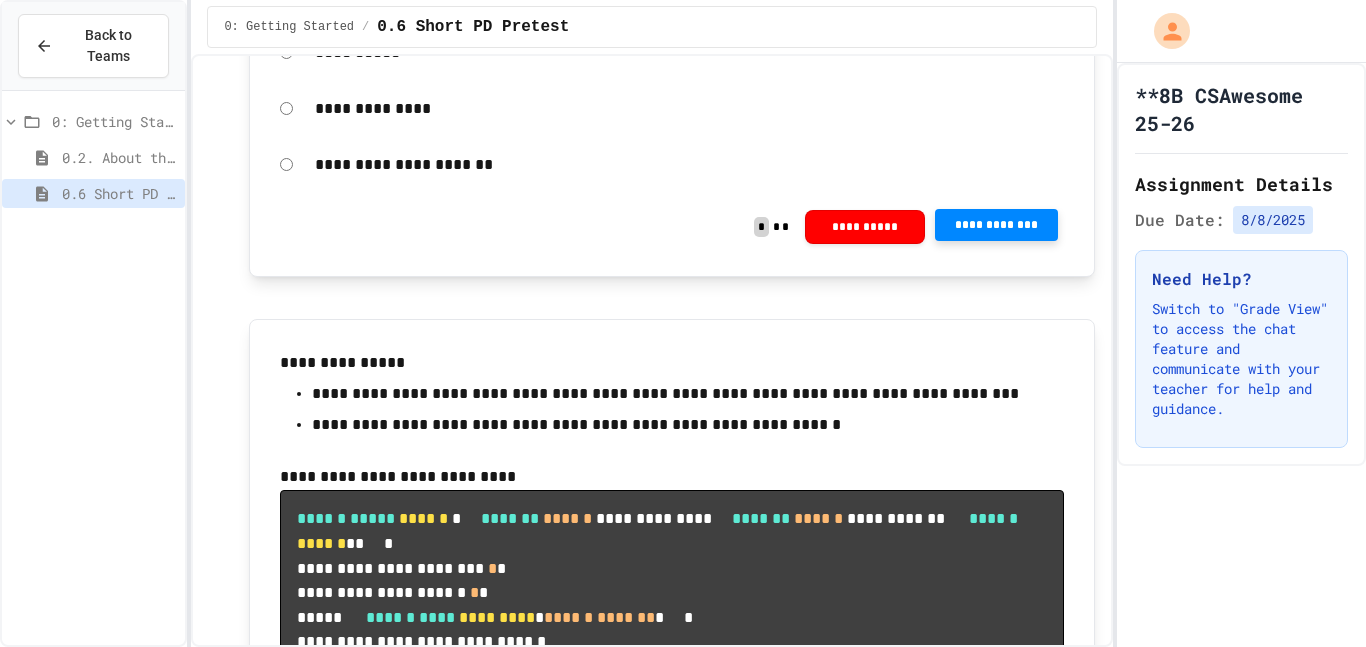 click 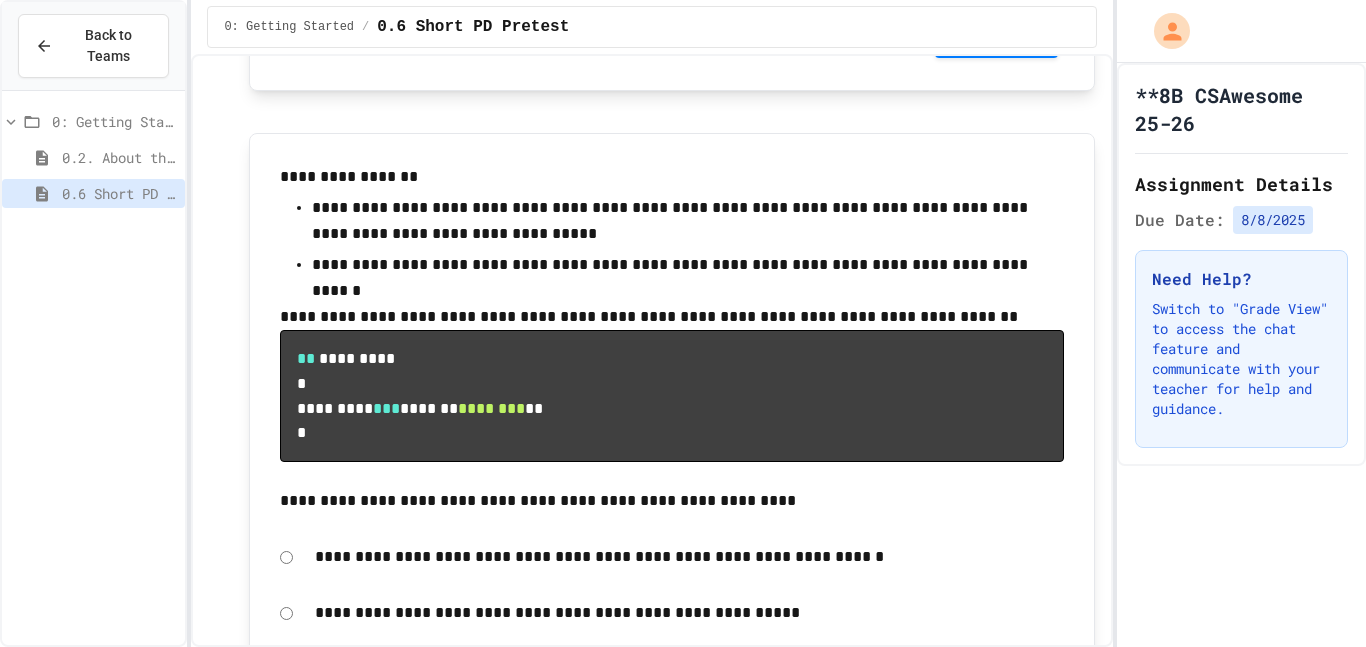 scroll, scrollTop: 4805, scrollLeft: 0, axis: vertical 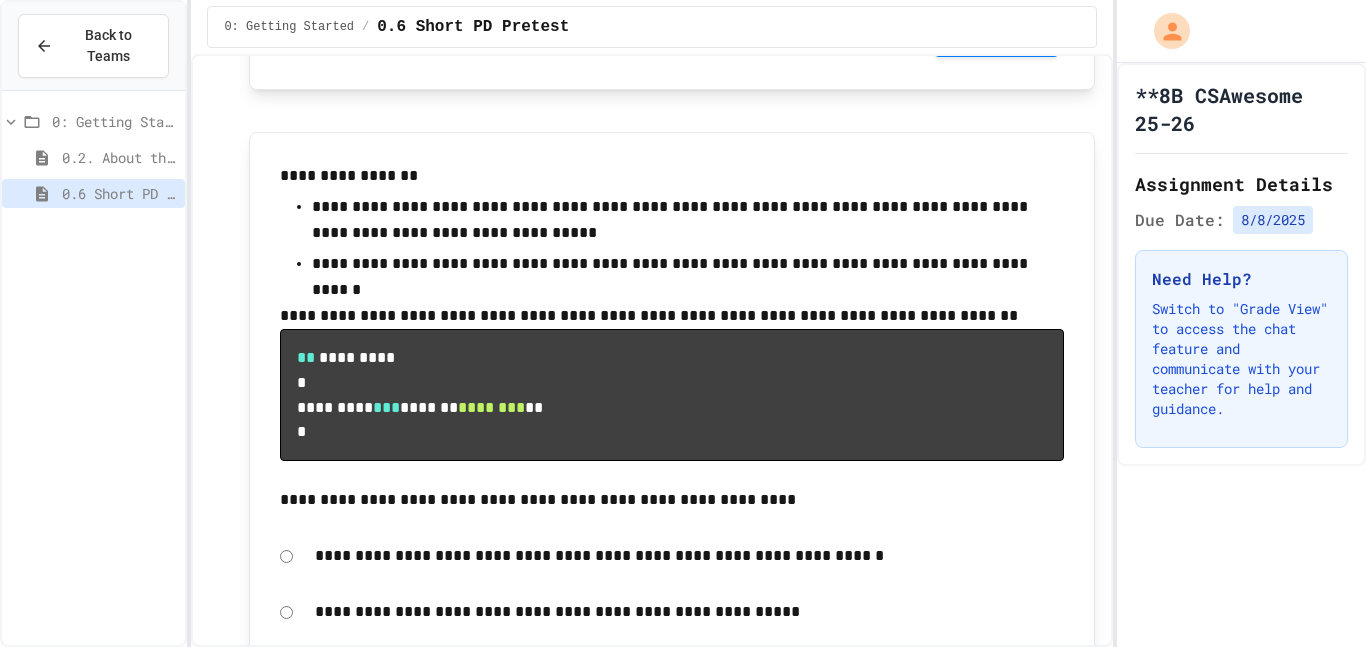 click on "**********" at bounding box center (689, -188) 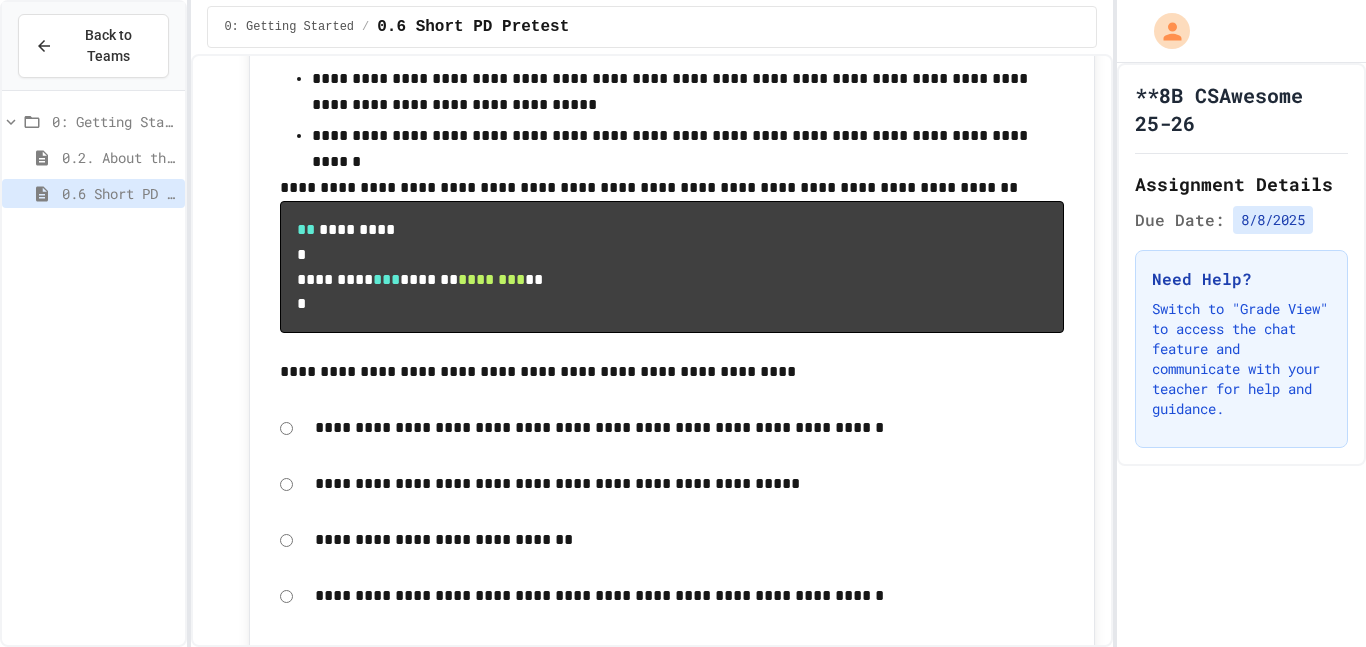 scroll, scrollTop: 4937, scrollLeft: 0, axis: vertical 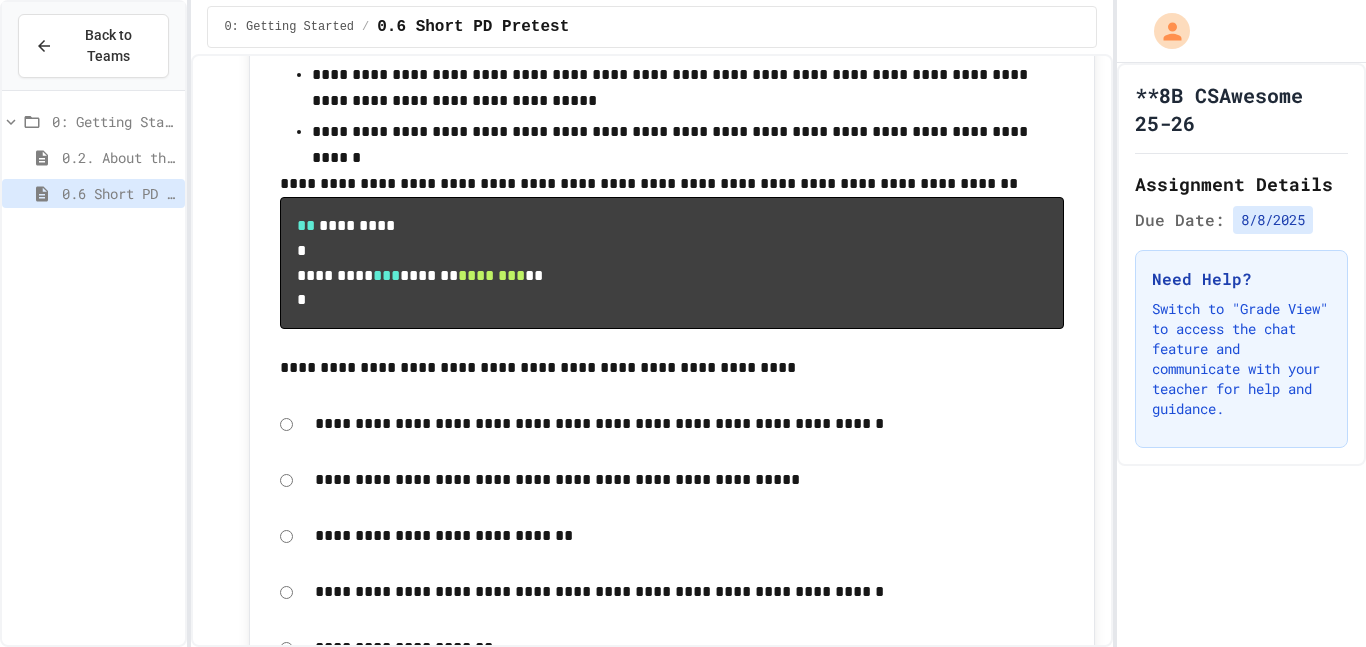 click on "**********" at bounding box center [689, -152] 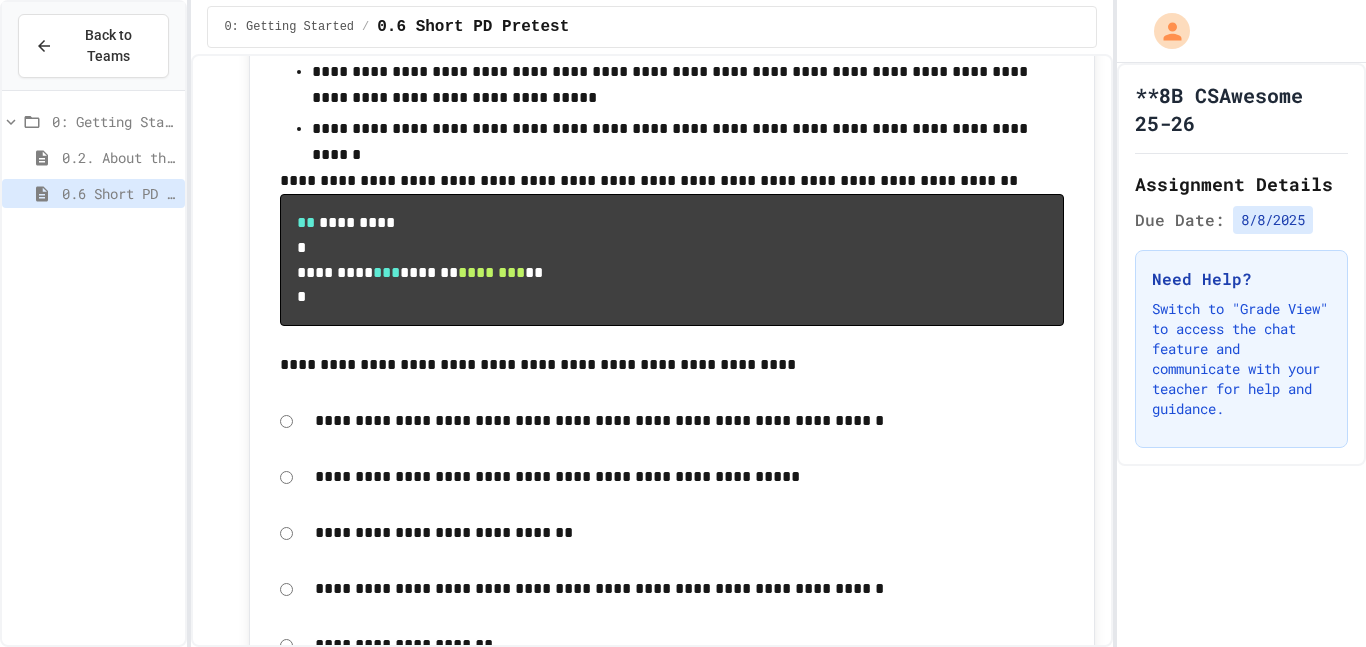 click on "**********" at bounding box center [996, -96] 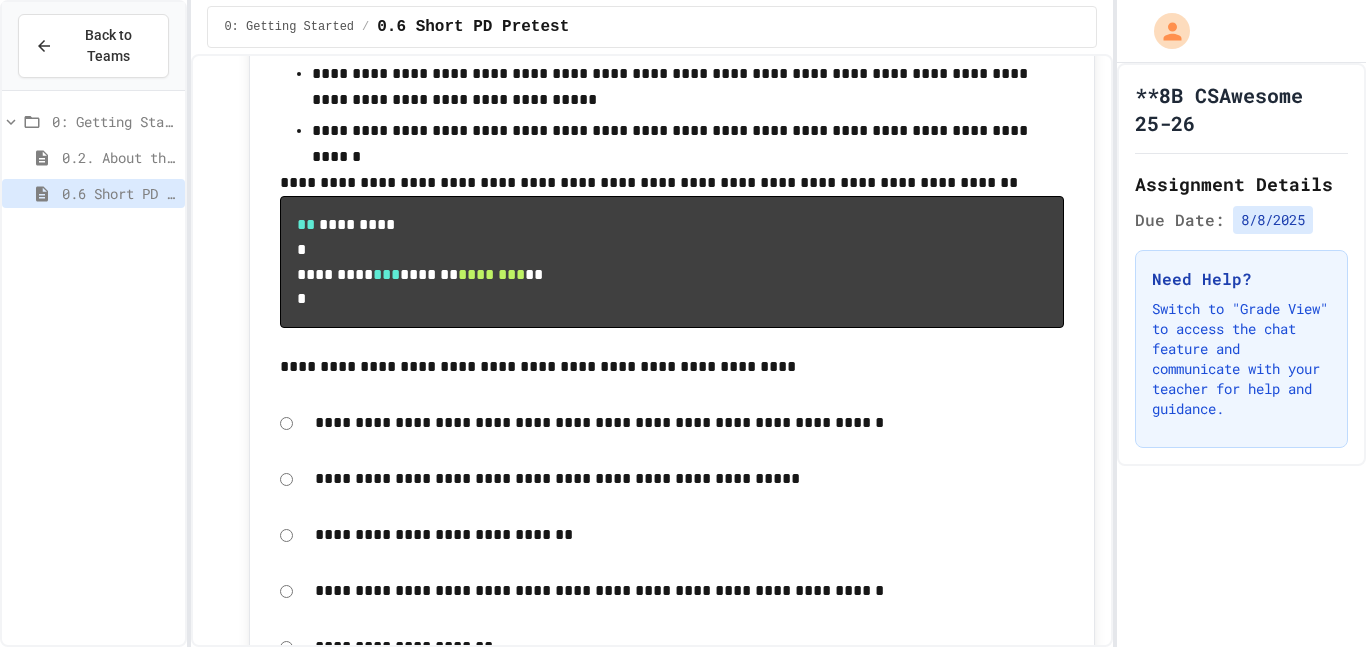click 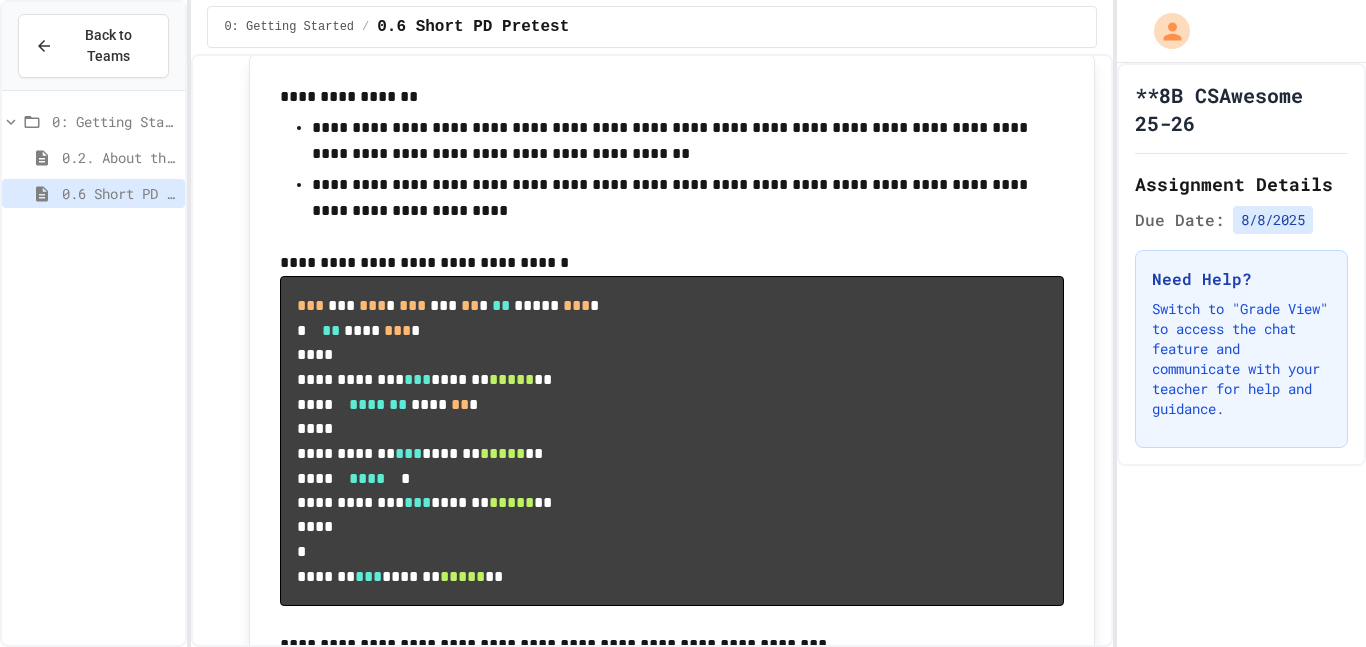 scroll, scrollTop: 5744, scrollLeft: 0, axis: vertical 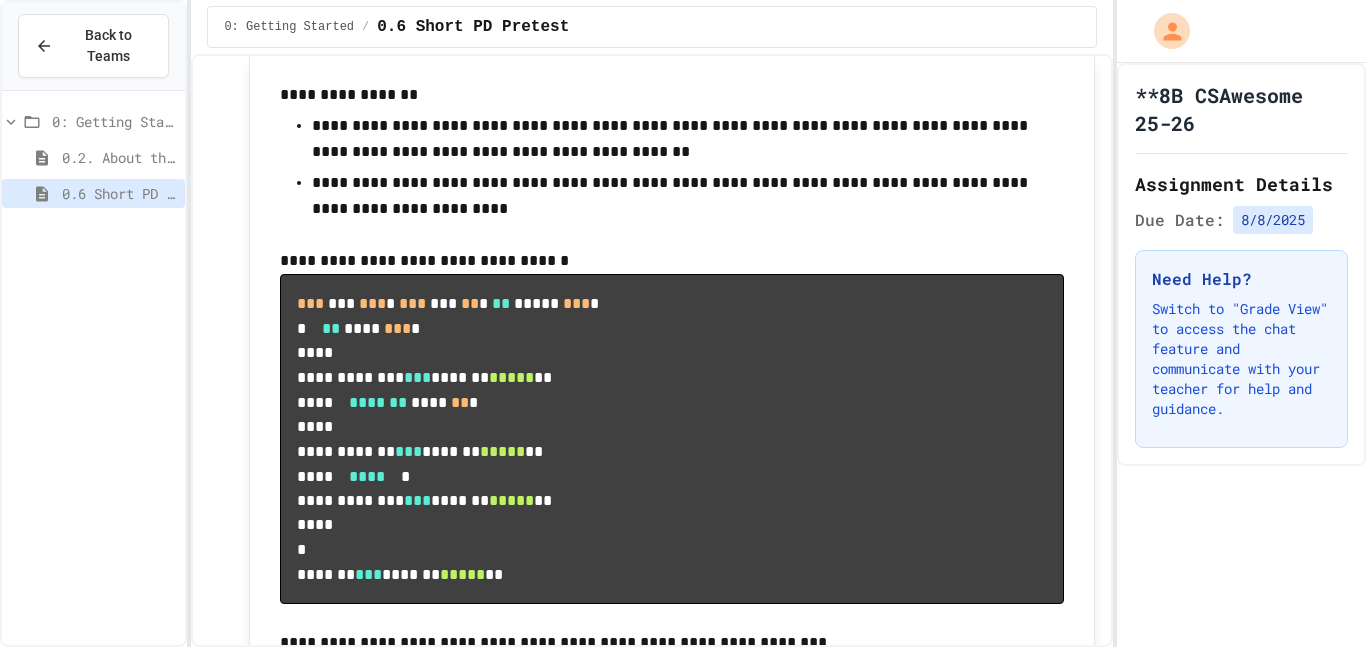 click on "**********" at bounding box center (689, -325) 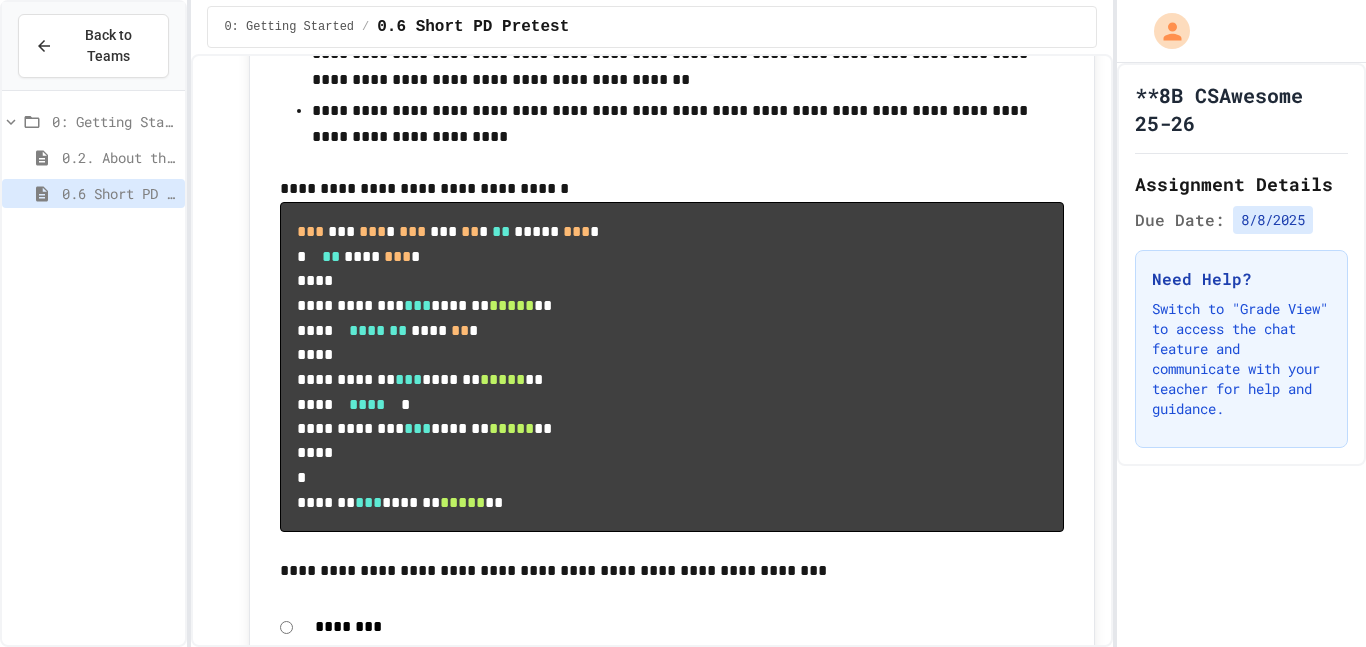 scroll, scrollTop: 5826, scrollLeft: 0, axis: vertical 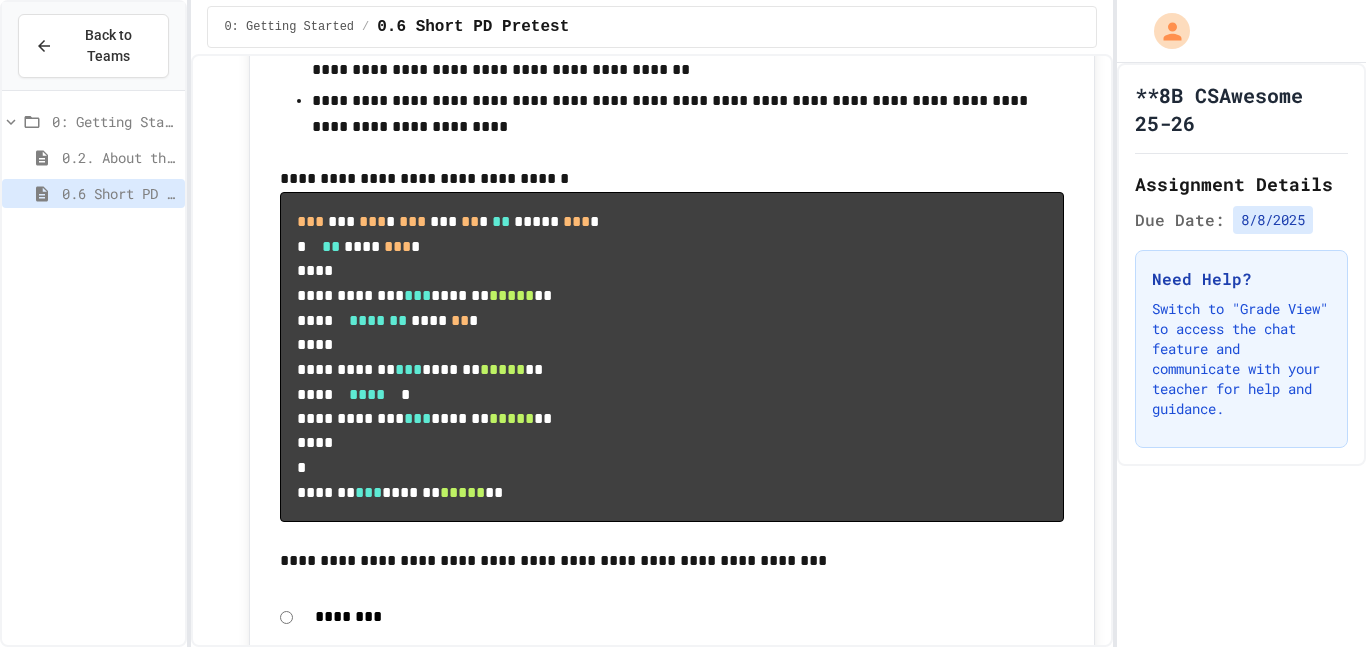 click on "**********" at bounding box center [996, -122] 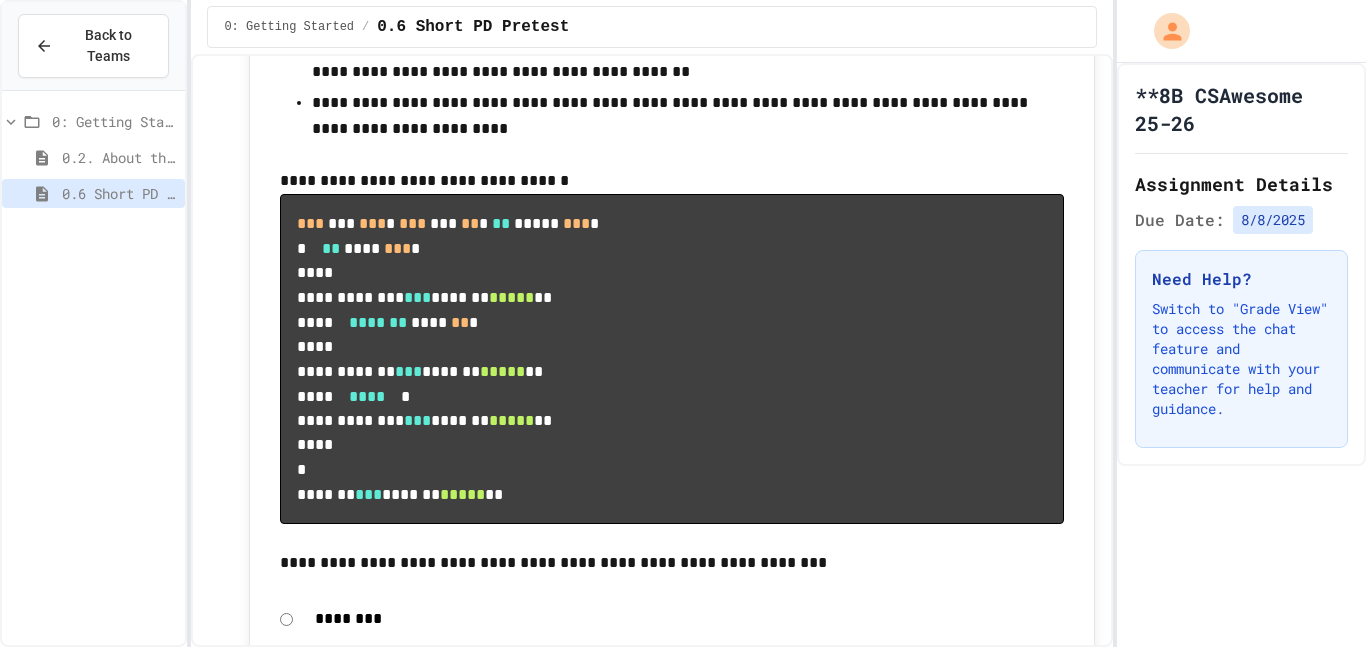 click 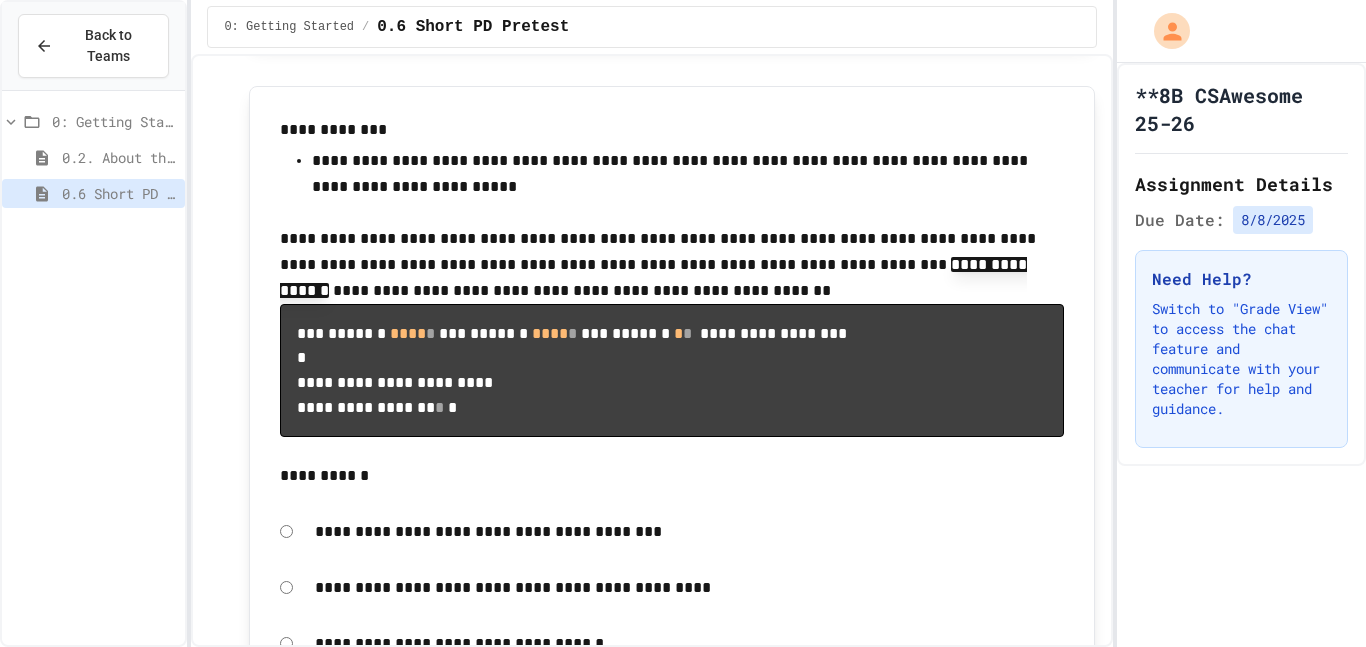 scroll, scrollTop: 7004, scrollLeft: 0, axis: vertical 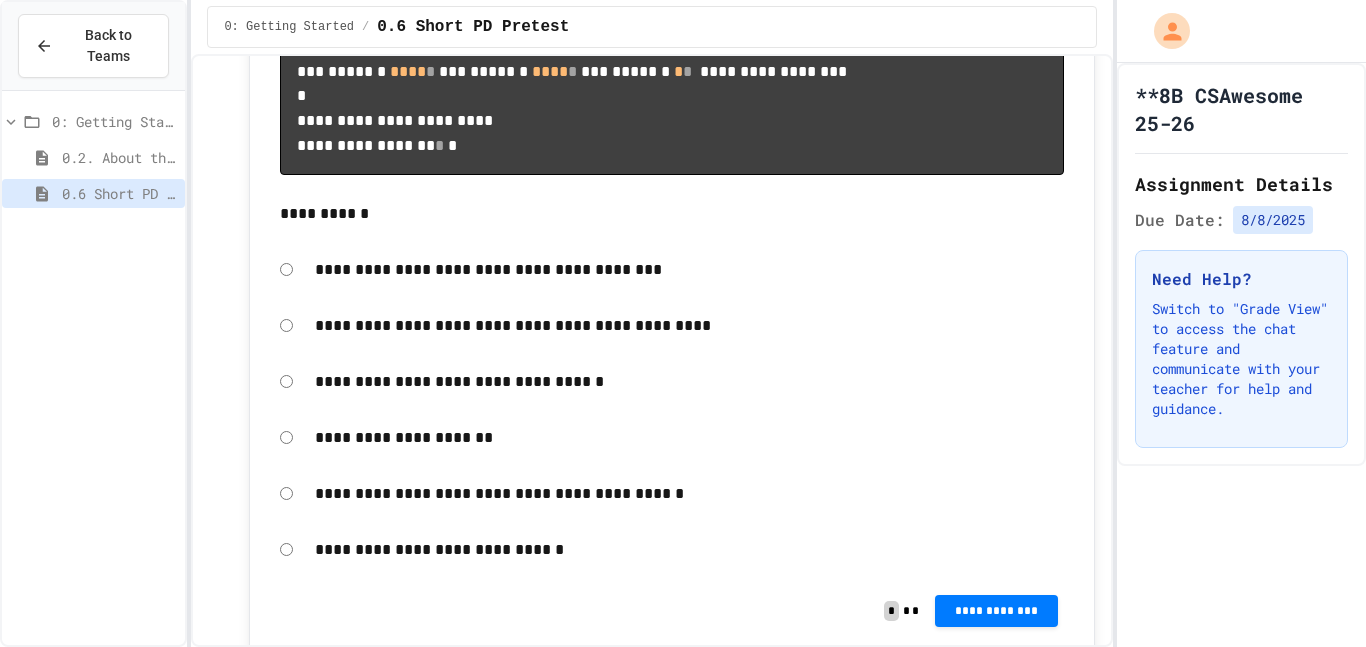 click on "**********" at bounding box center [996, -269] 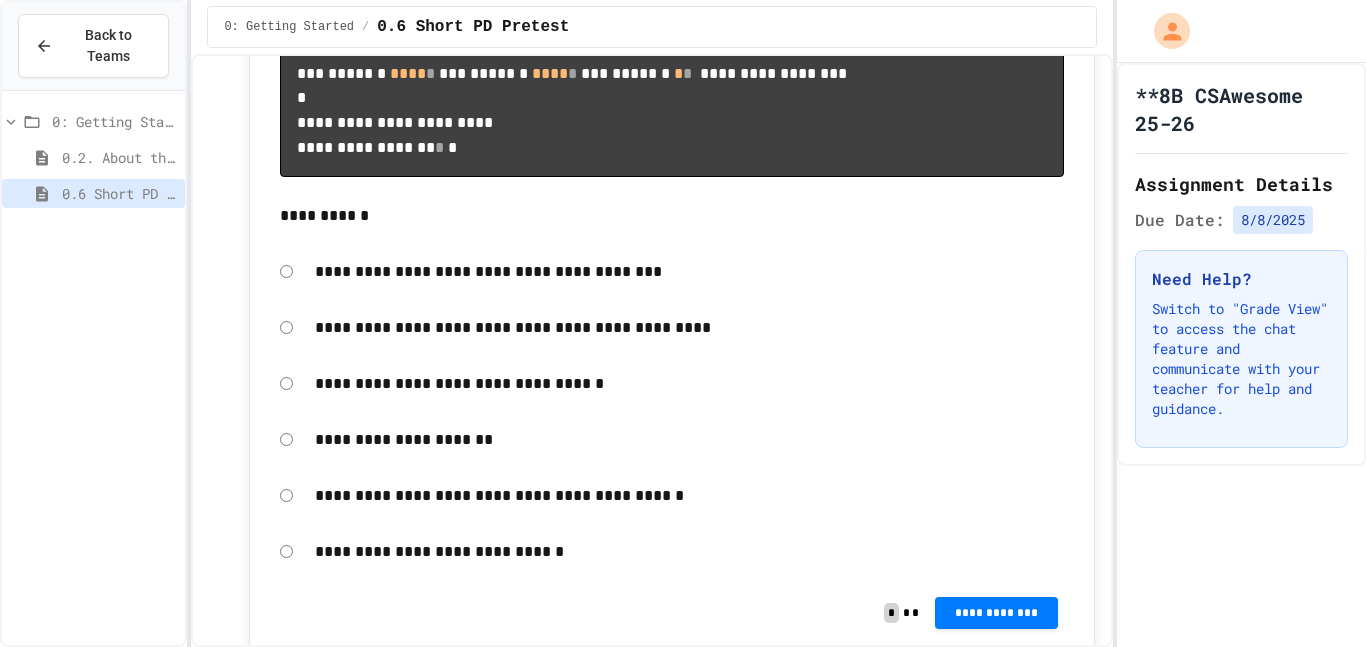click 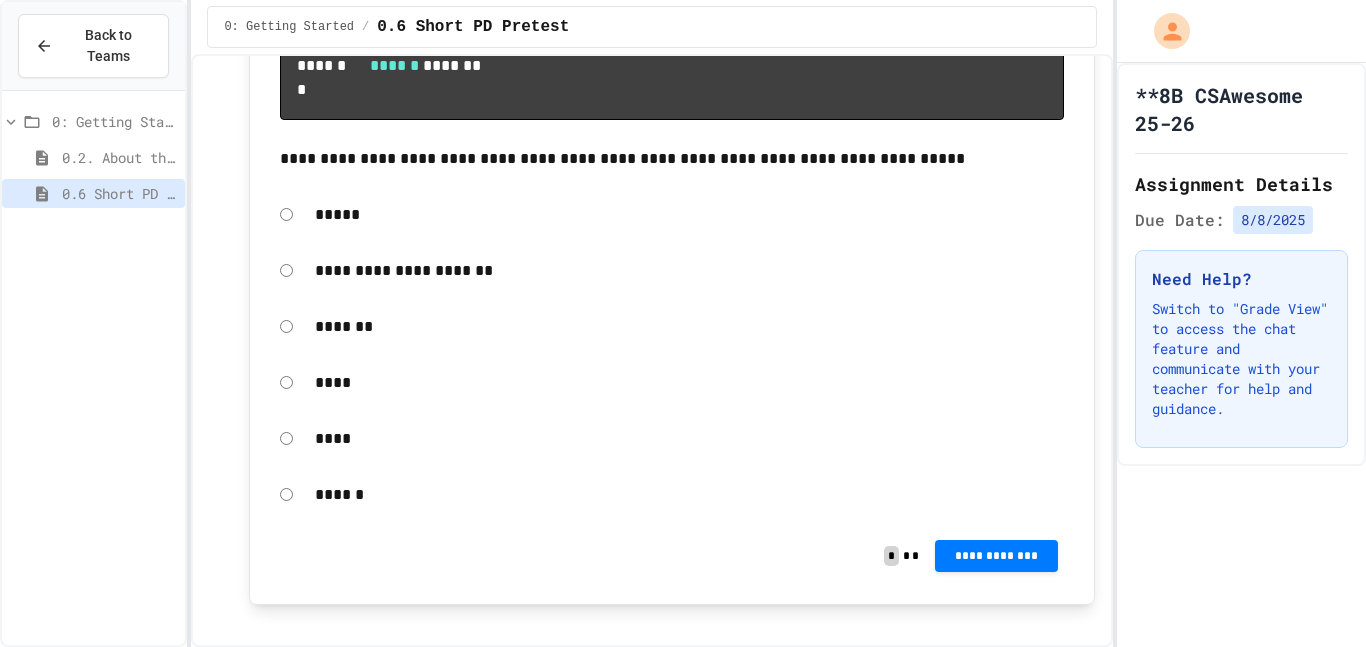 scroll, scrollTop: 7990, scrollLeft: 0, axis: vertical 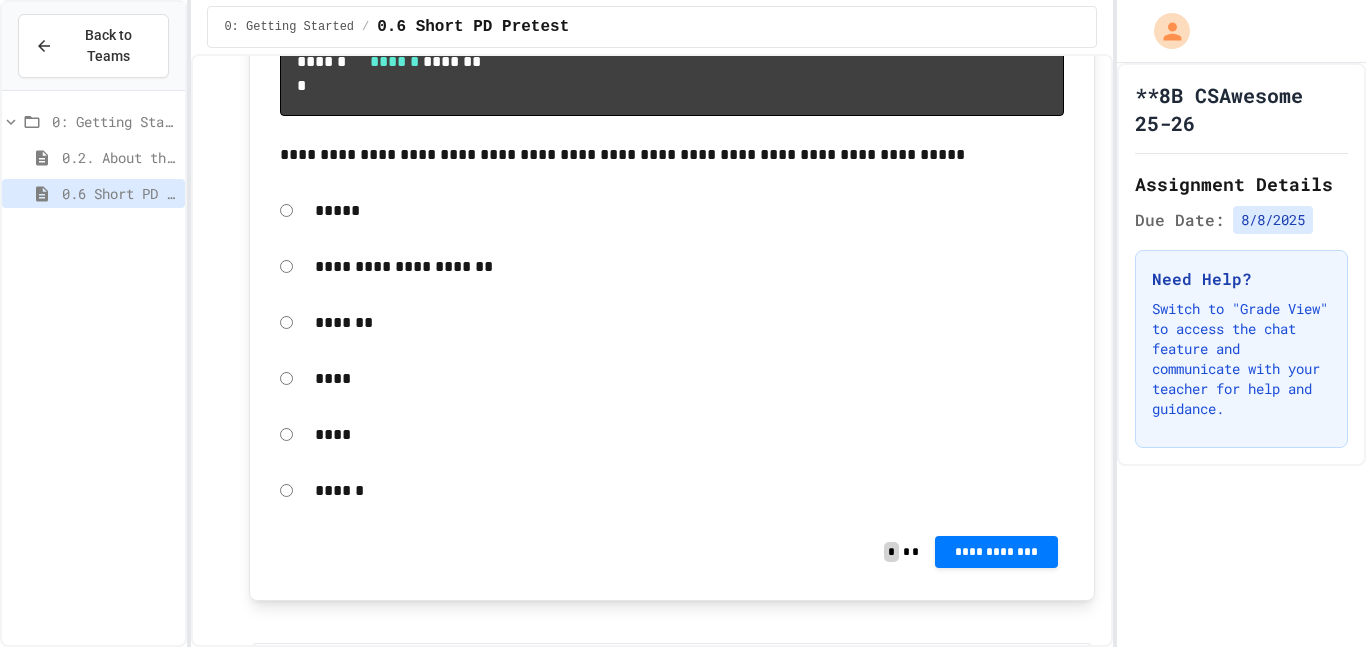 click on "**********" at bounding box center [689, -552] 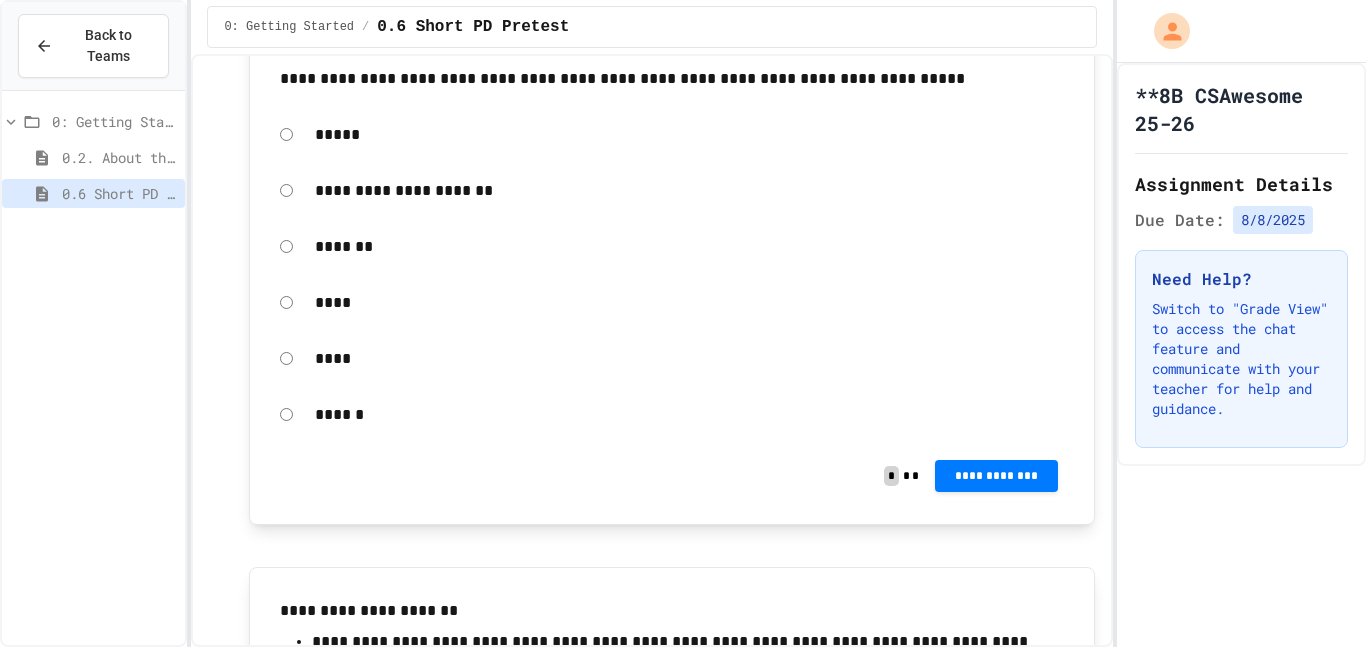 scroll, scrollTop: 8078, scrollLeft: 0, axis: vertical 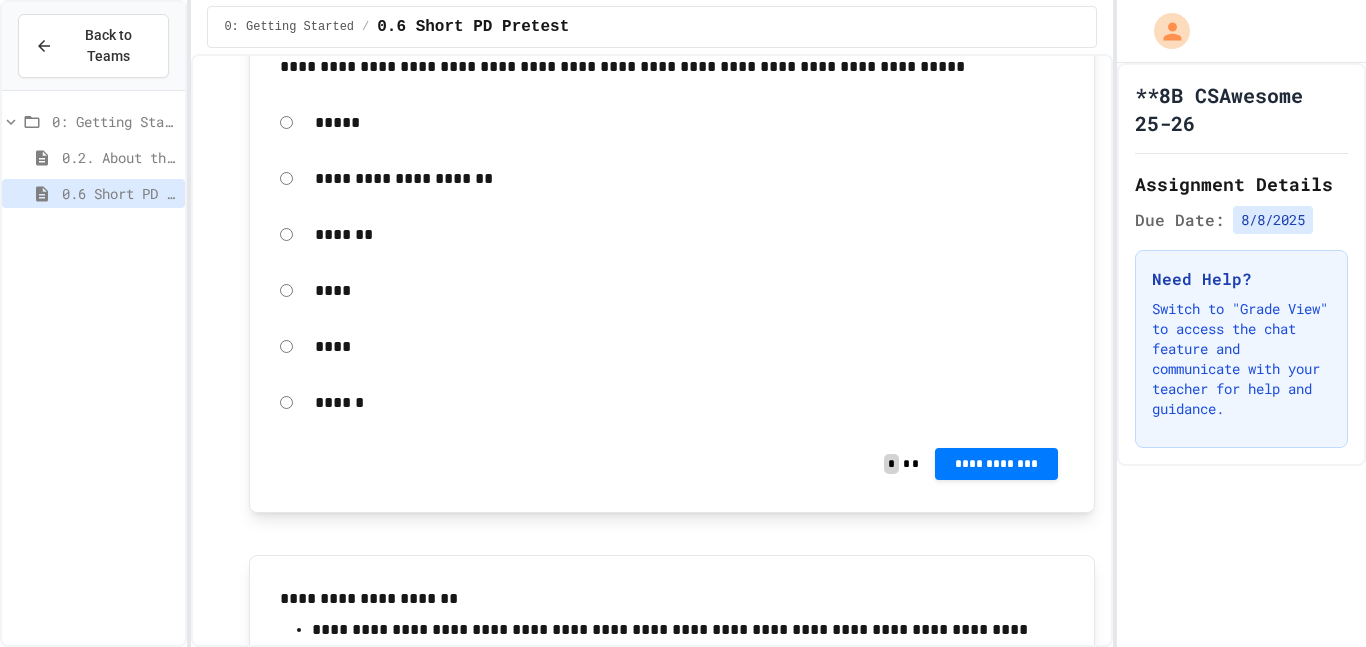 click on "**********" at bounding box center [996, -412] 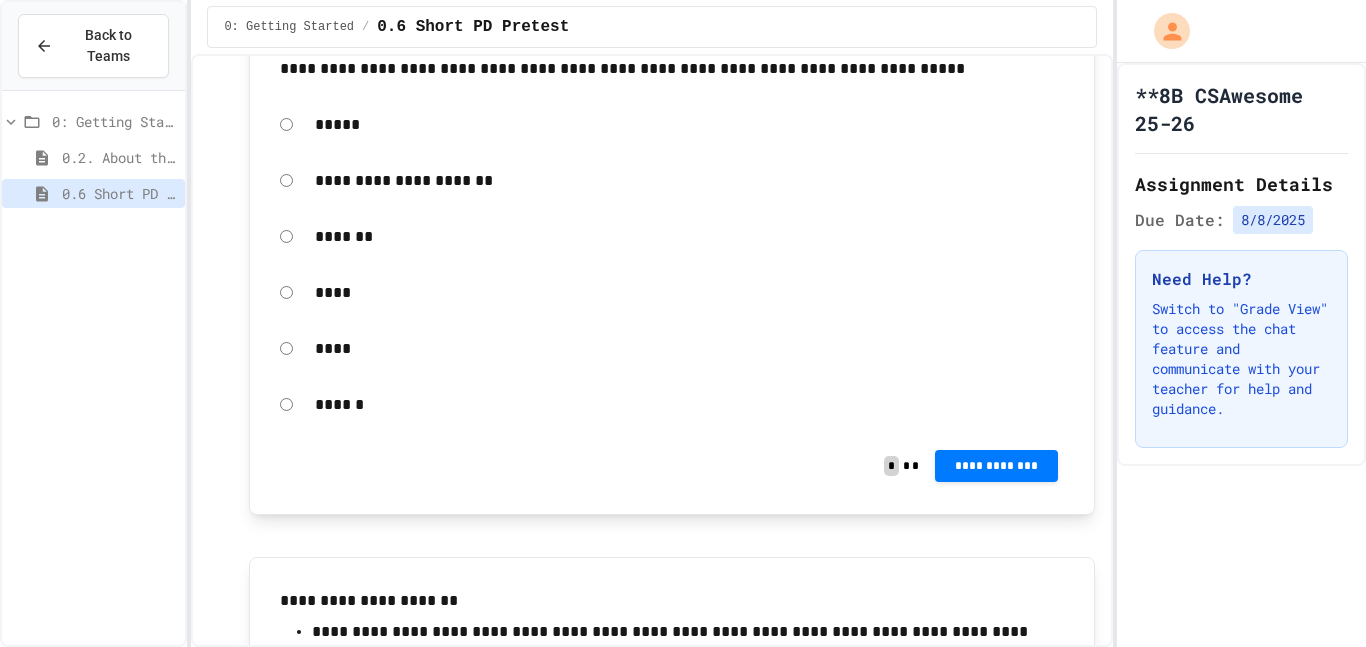 click 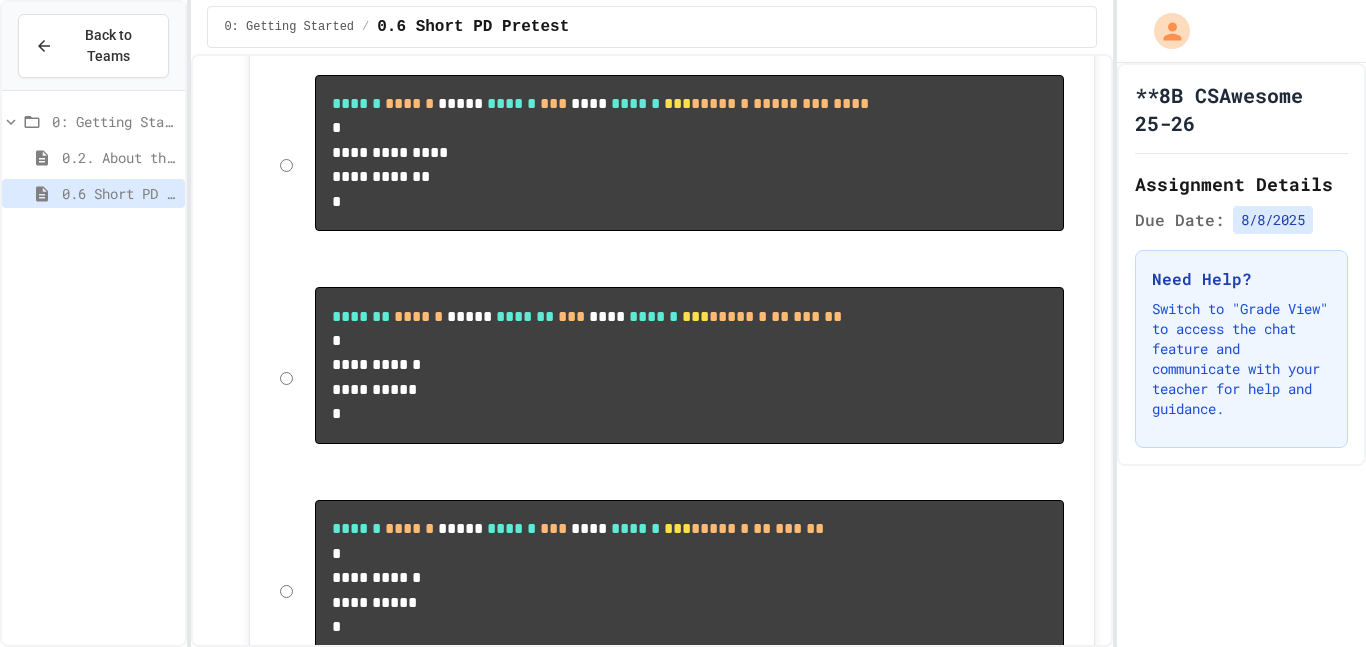 scroll, scrollTop: 9001, scrollLeft: 0, axis: vertical 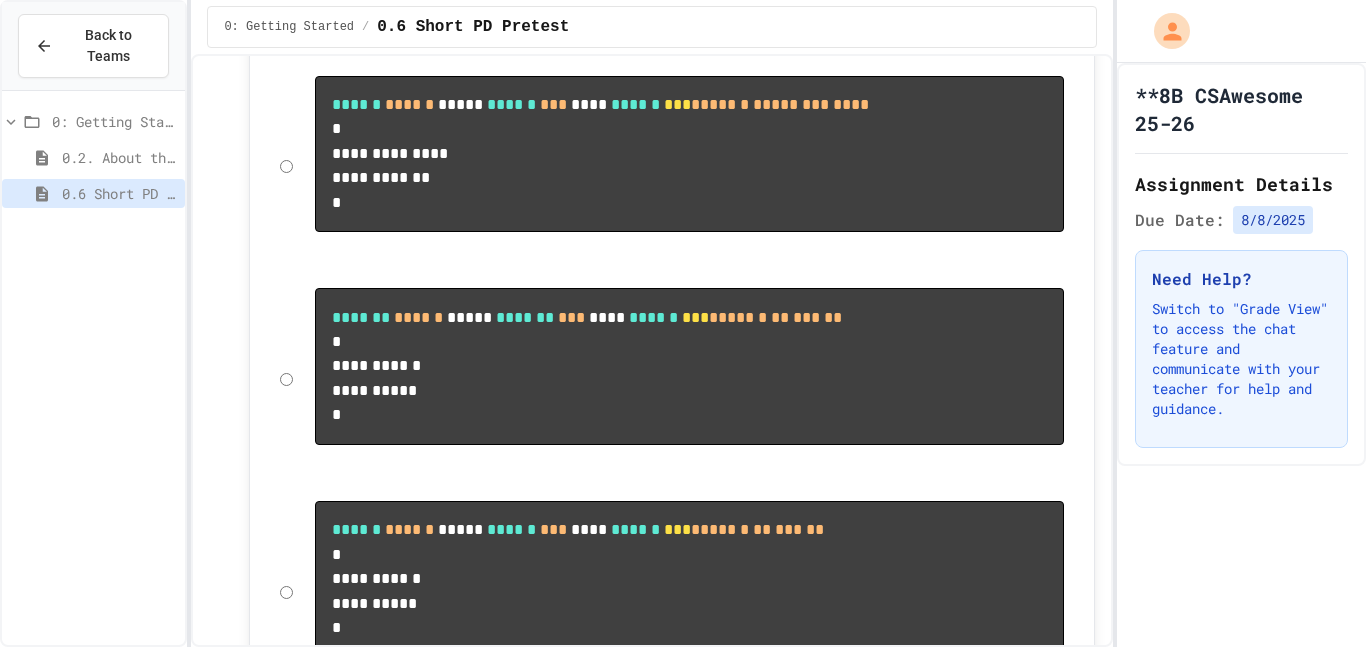 click on "*****" at bounding box center (672, -798) 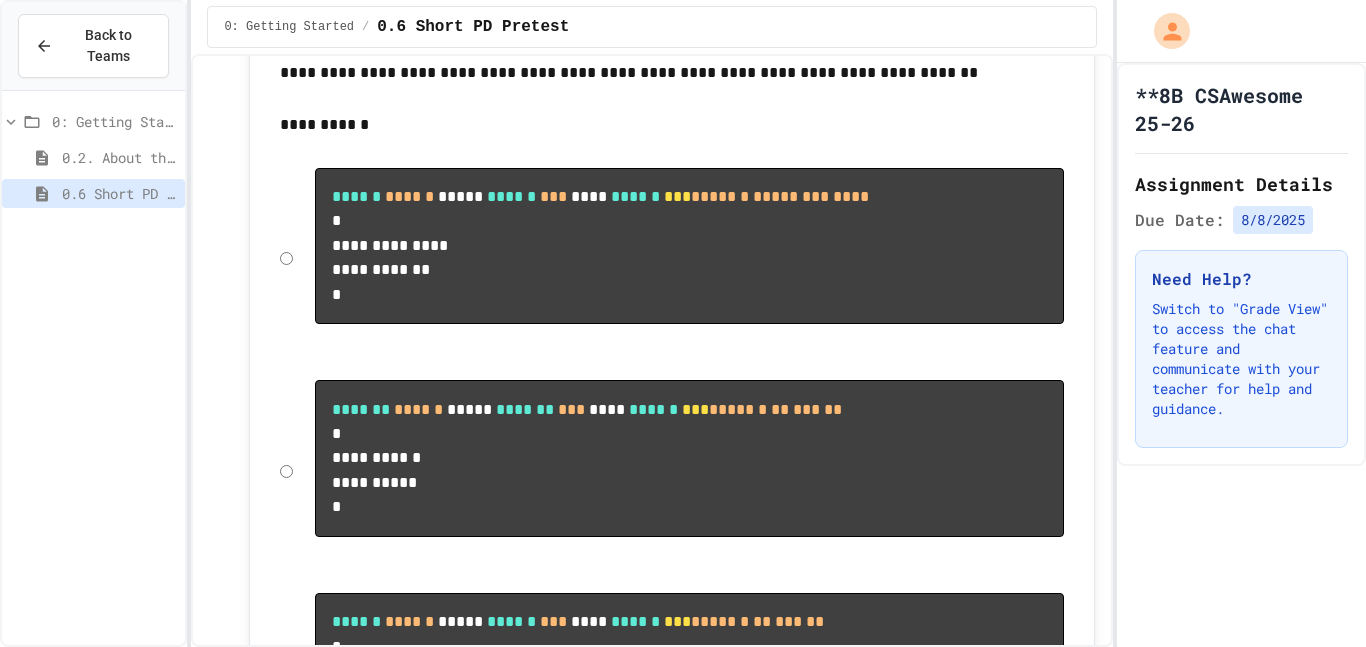 scroll, scrollTop: 8911, scrollLeft: 0, axis: vertical 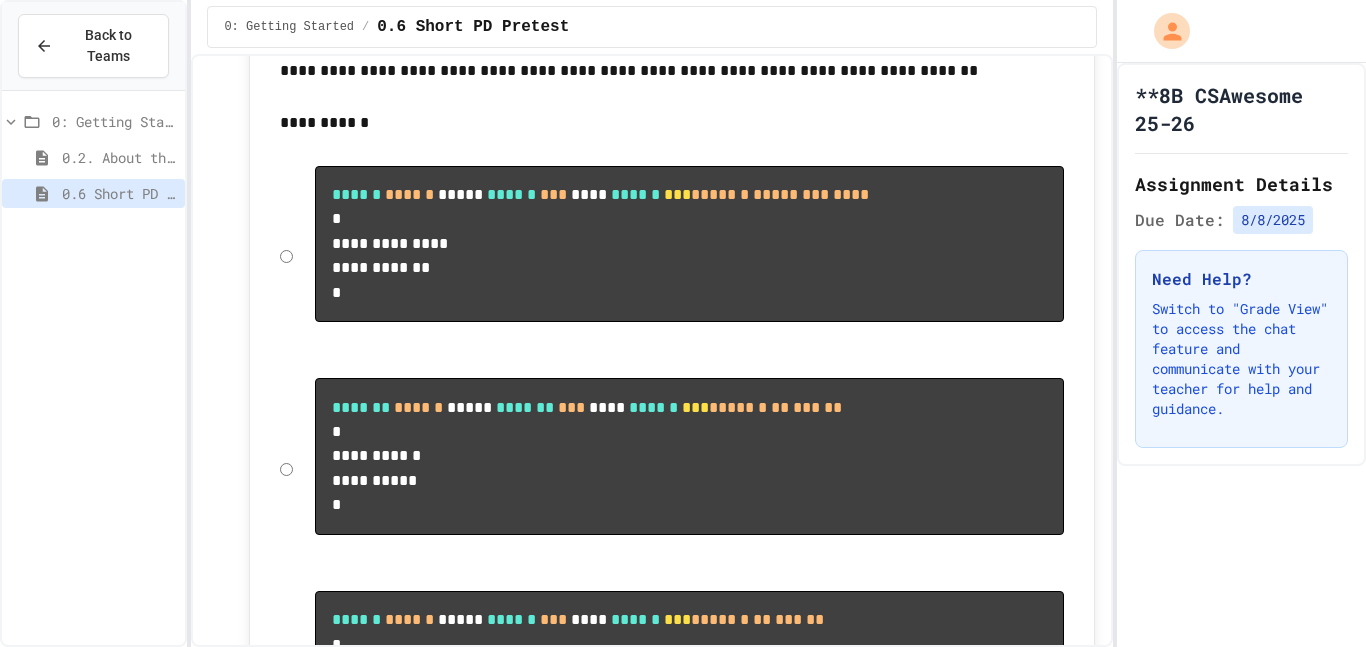 click on "******" at bounding box center (689, -428) 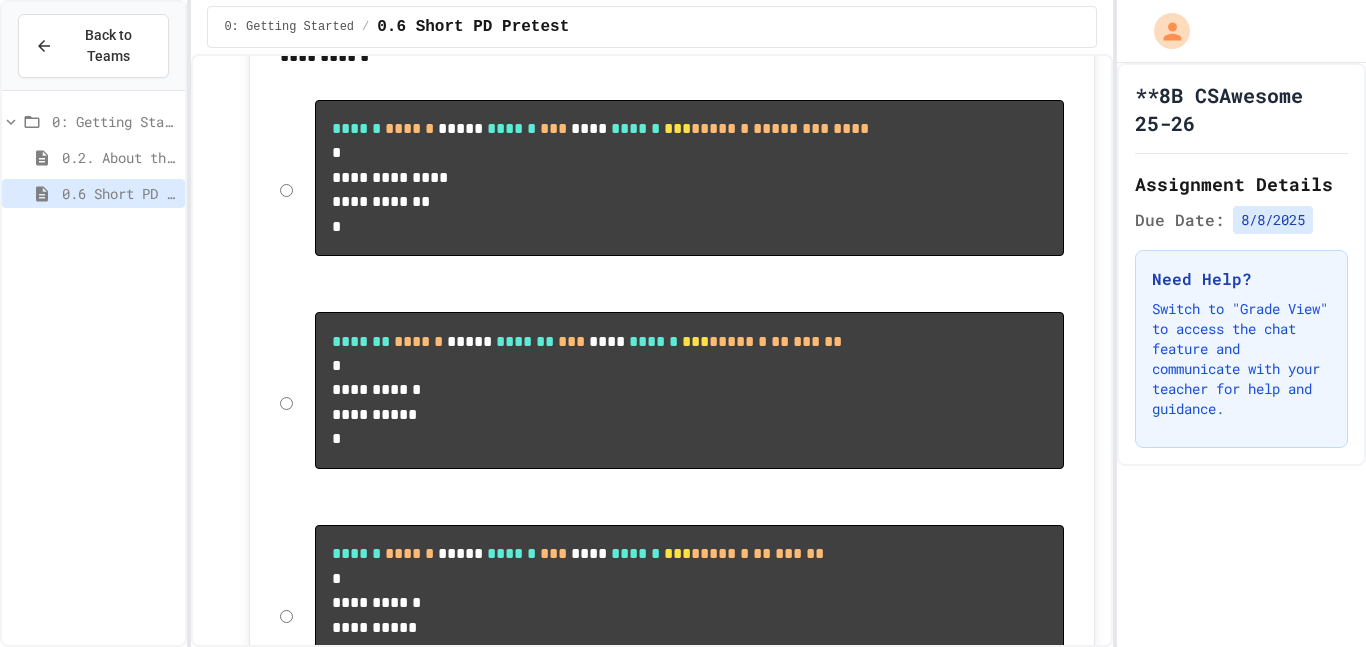 scroll, scrollTop: 8983, scrollLeft: 0, axis: vertical 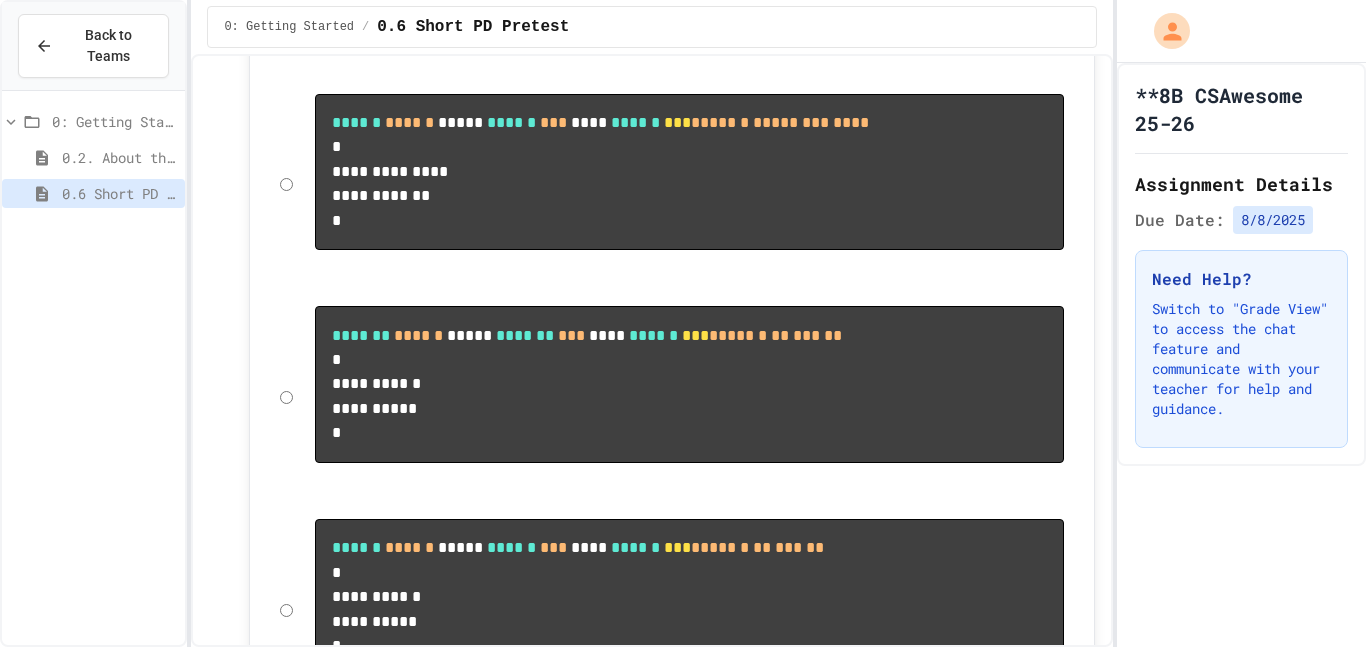 click on "**********" at bounding box center [996, -441] 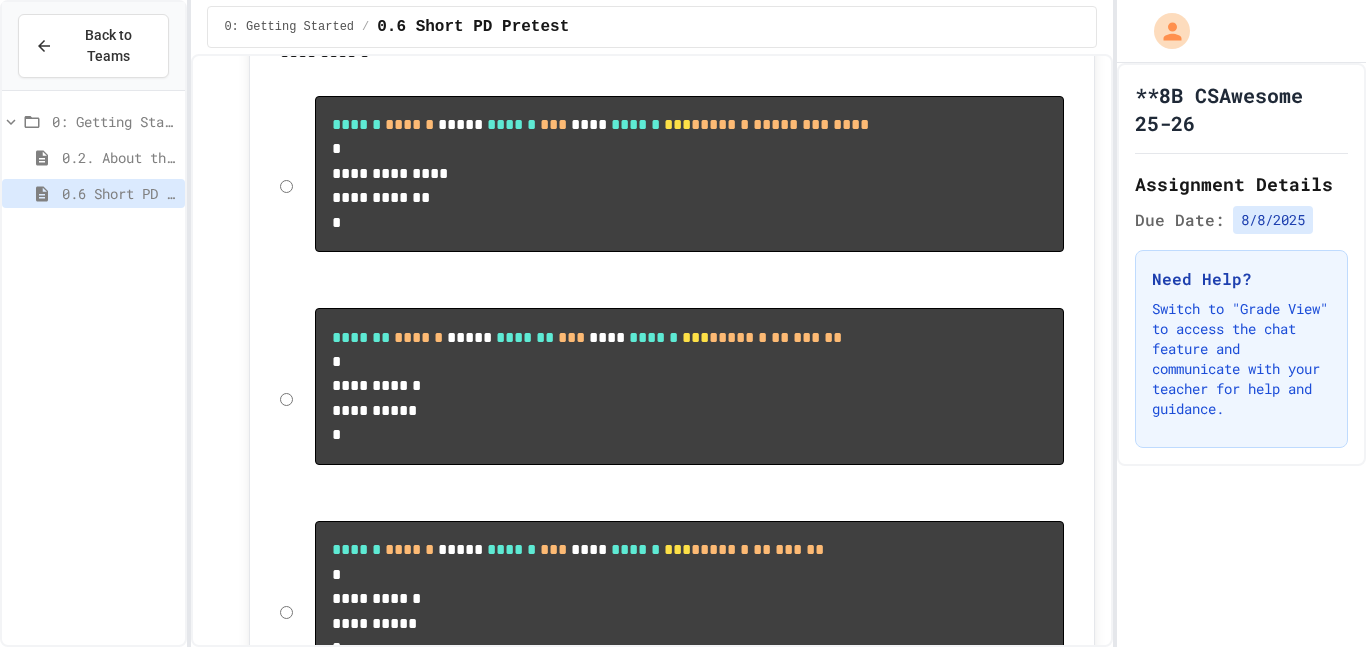 click 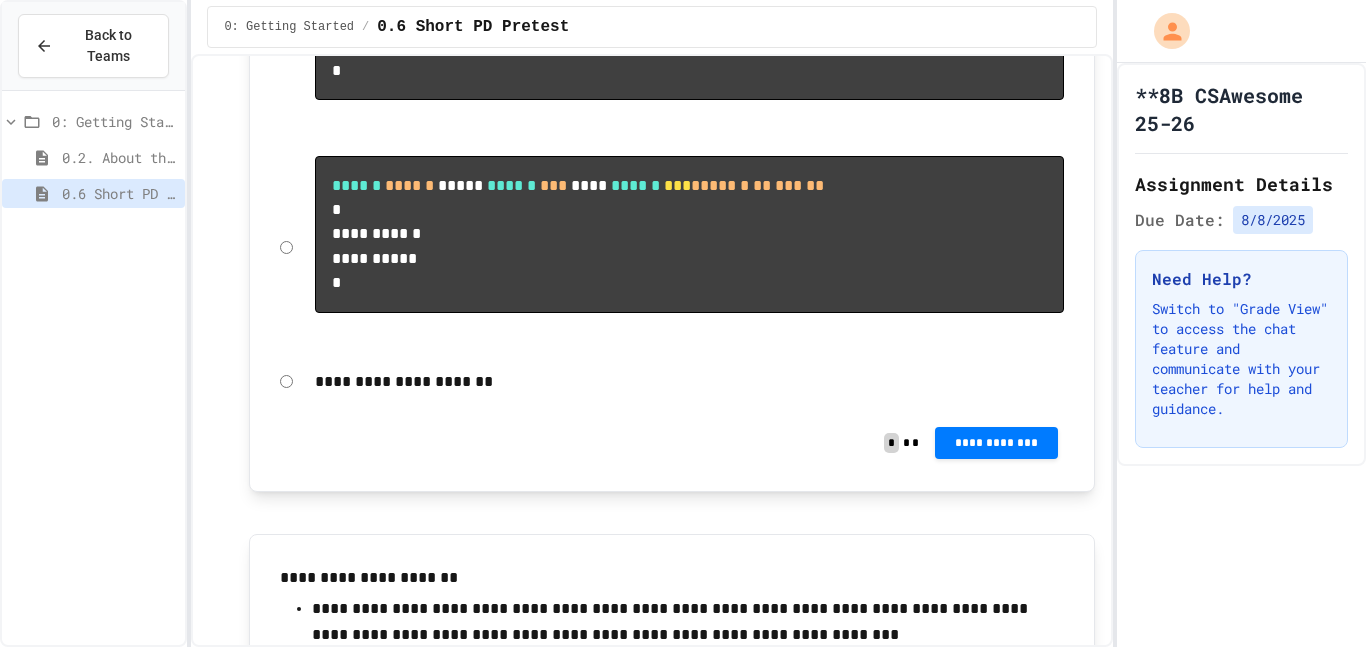 scroll, scrollTop: 9771, scrollLeft: 0, axis: vertical 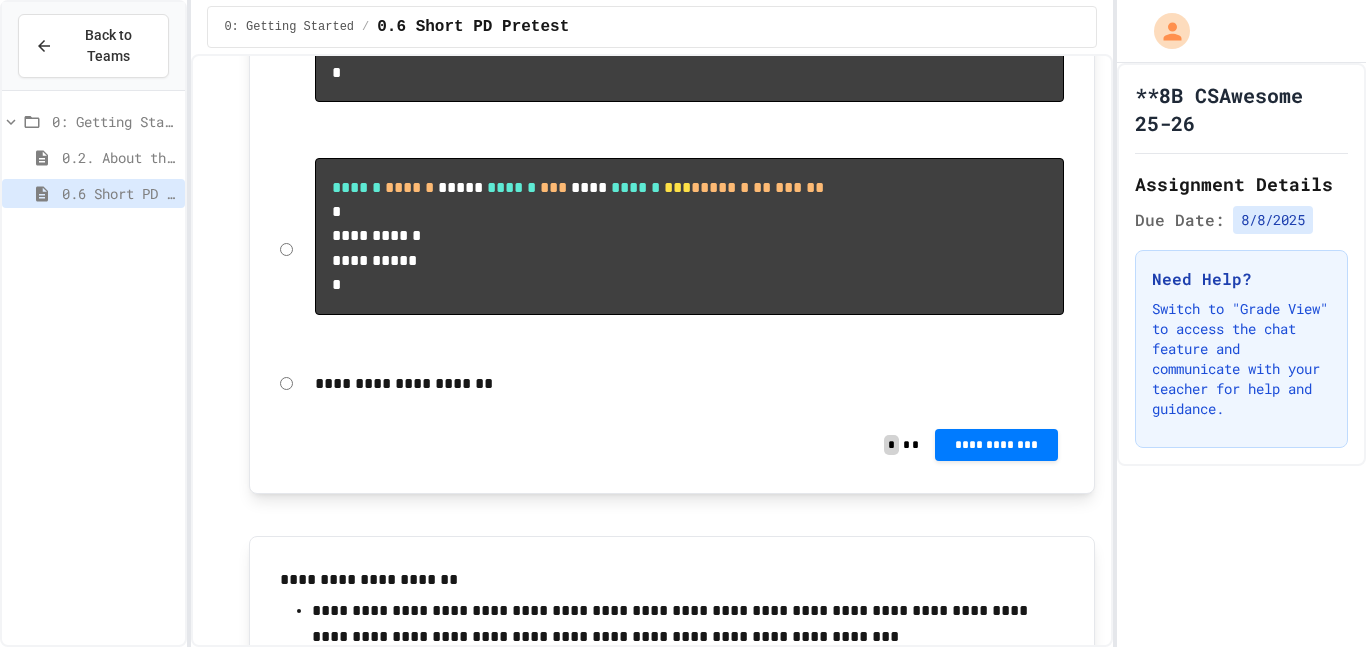 click at bounding box center (672, -761) 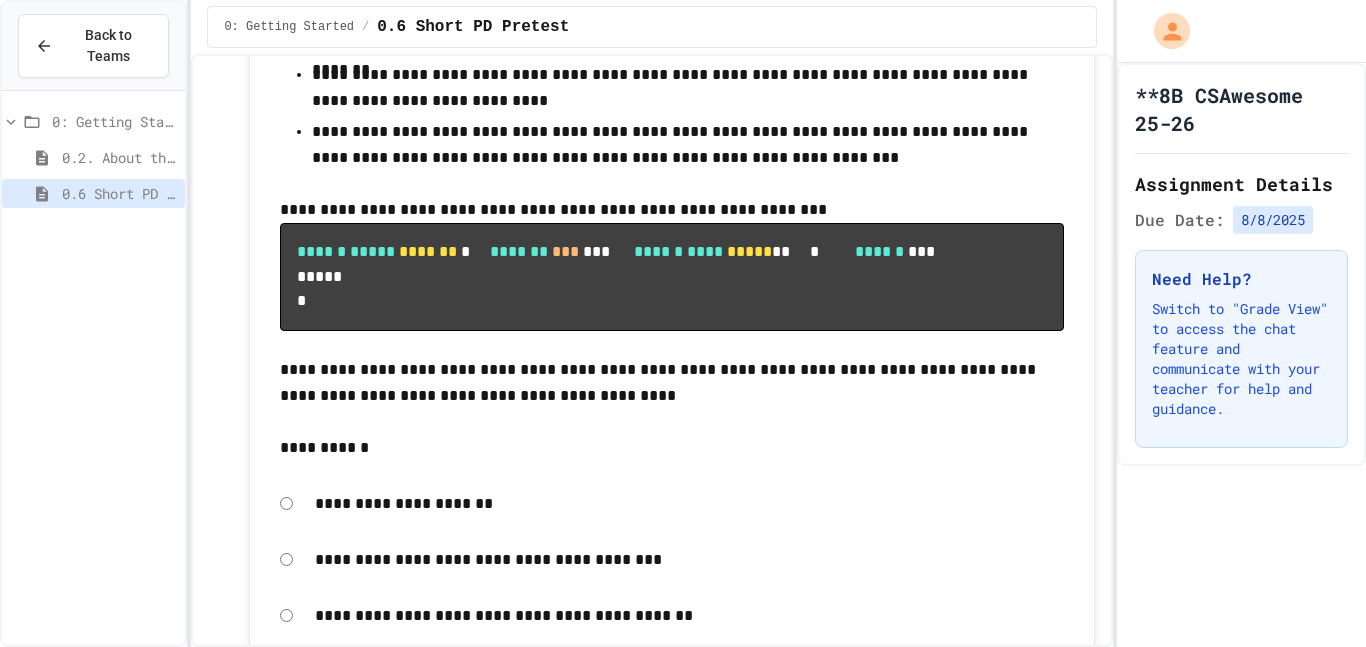 scroll, scrollTop: 11056, scrollLeft: 0, axis: vertical 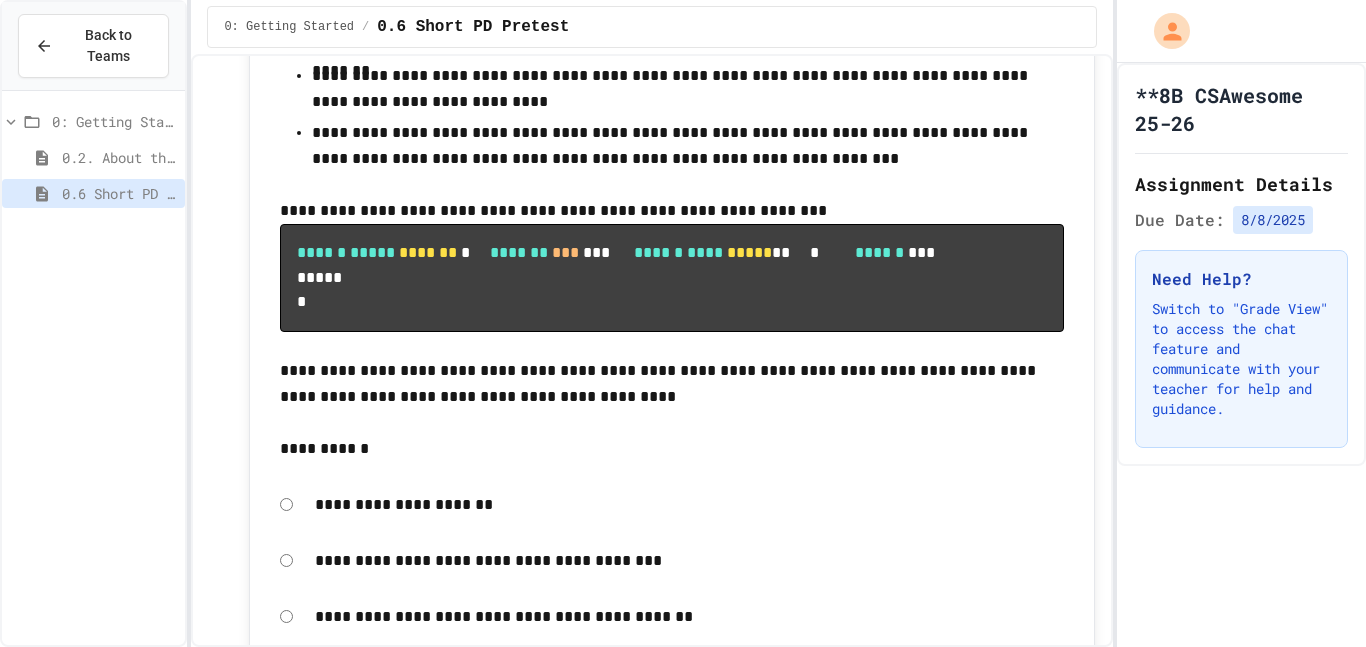 click on "**********" at bounding box center (578, -1049) 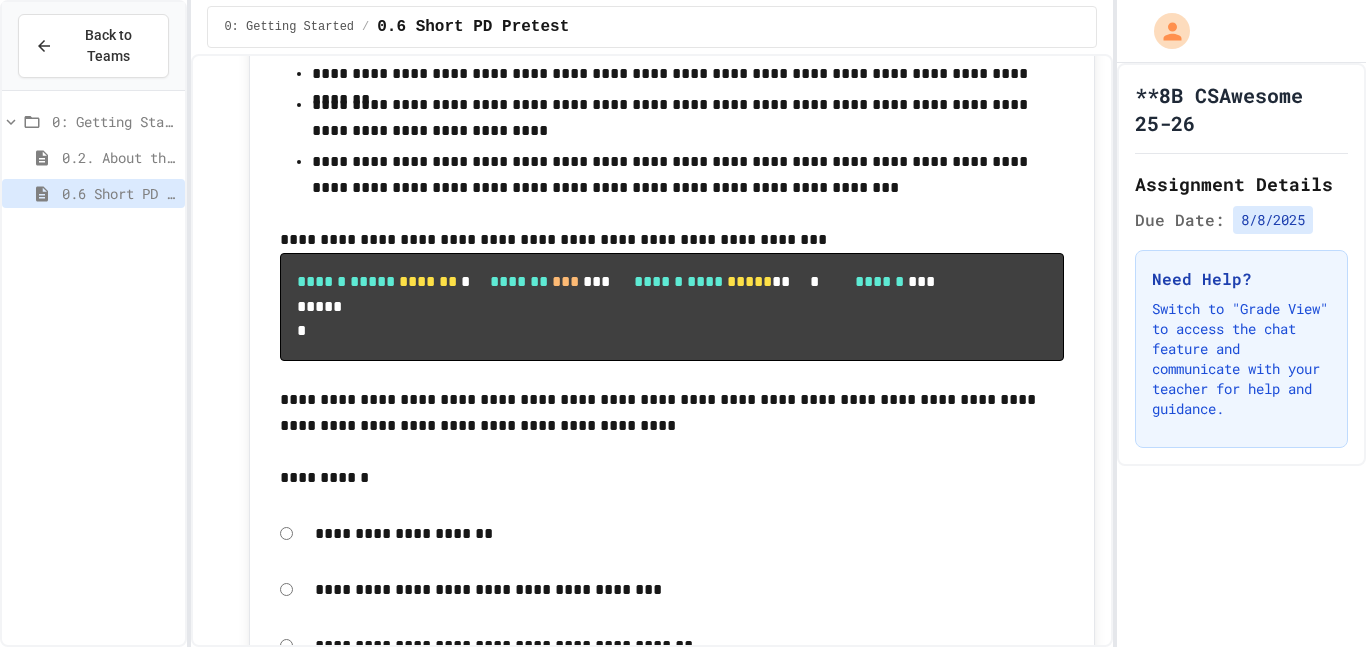 scroll, scrollTop: 11025, scrollLeft: 0, axis: vertical 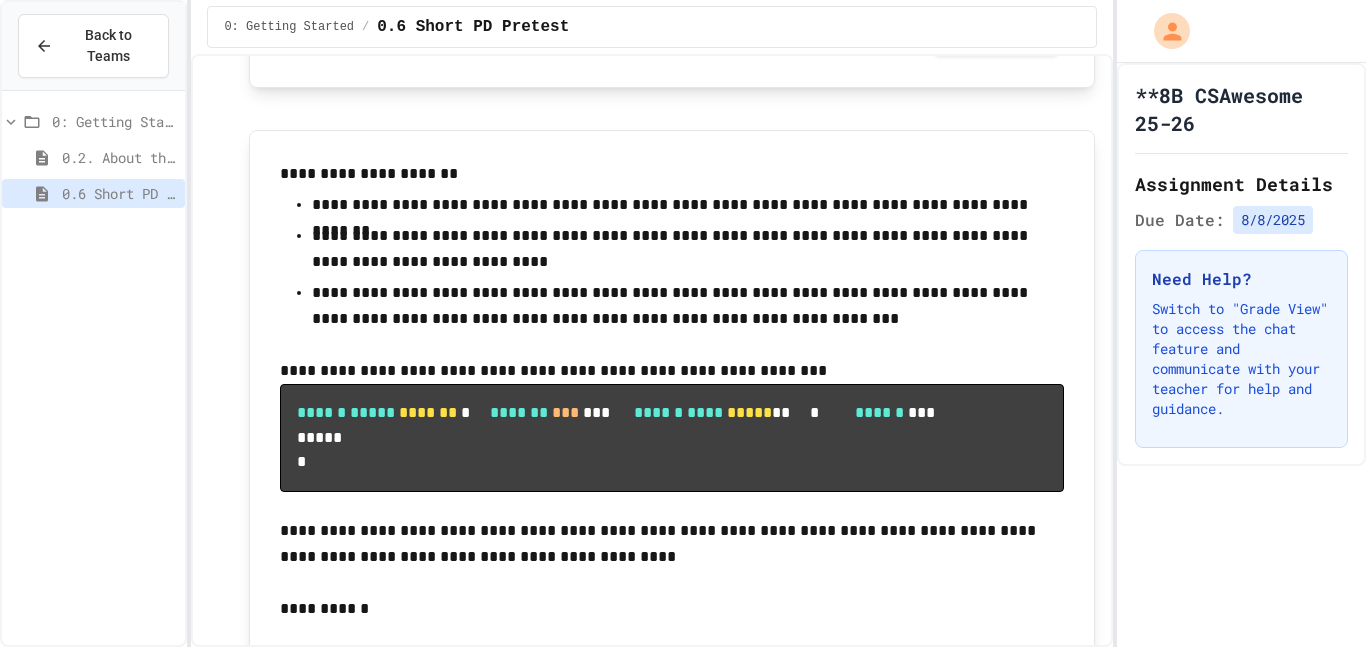 click on "**********" at bounding box center (652, -3857) 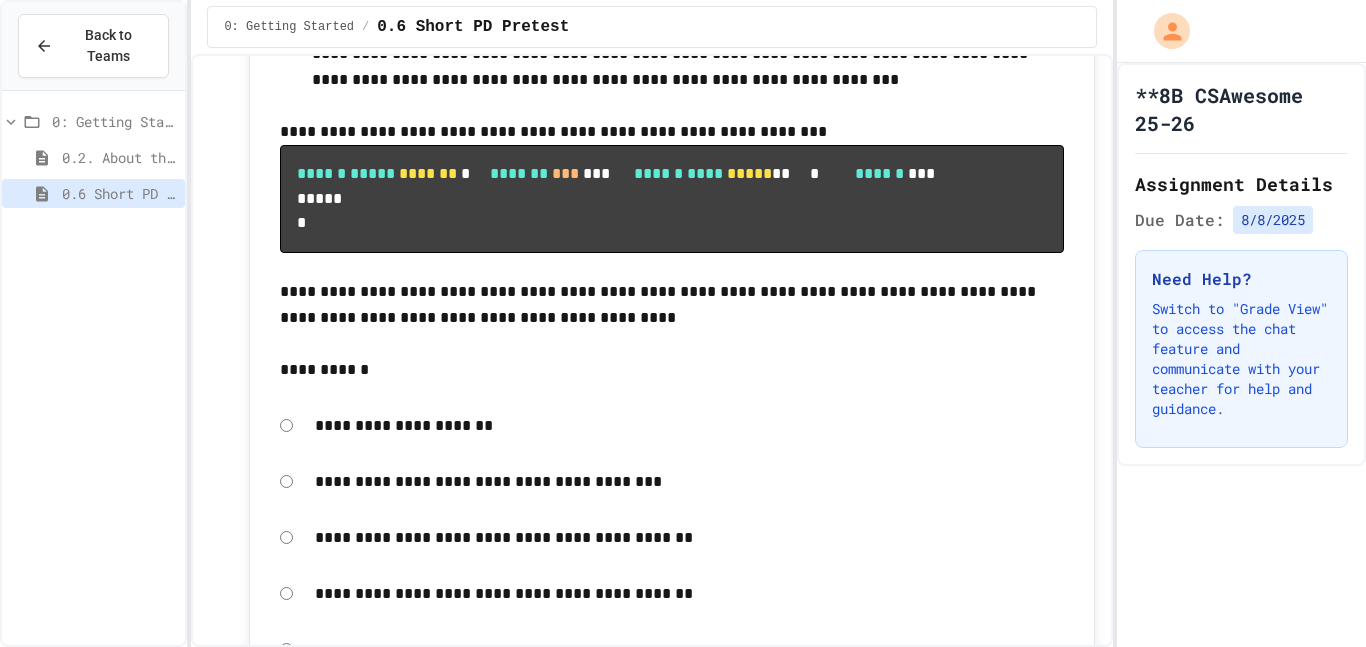 scroll, scrollTop: 11136, scrollLeft: 0, axis: vertical 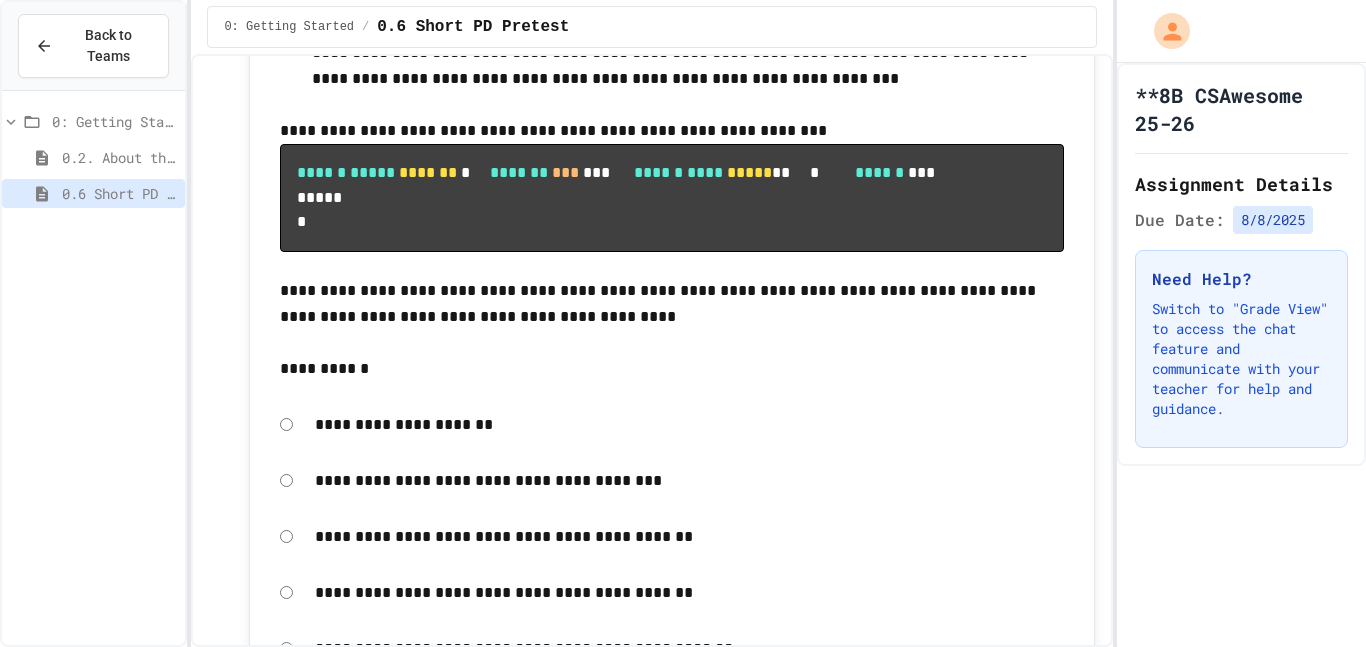click on "**********" at bounding box center (996, -922) 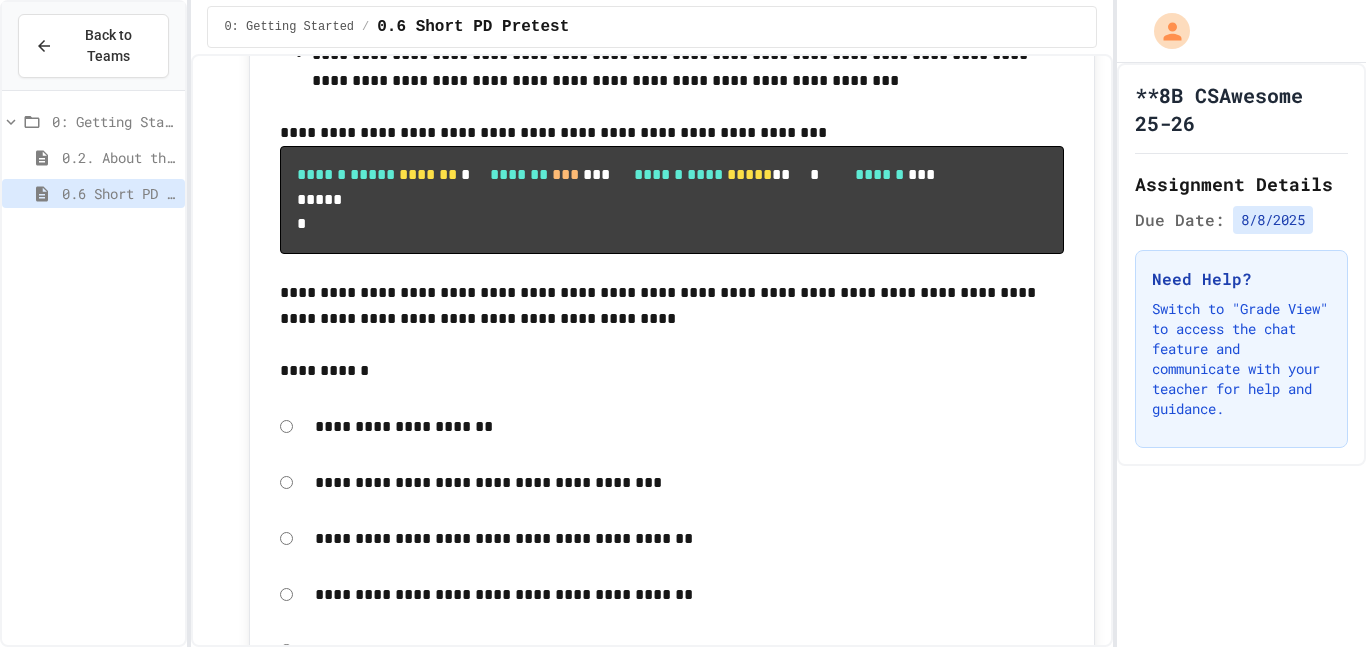 click 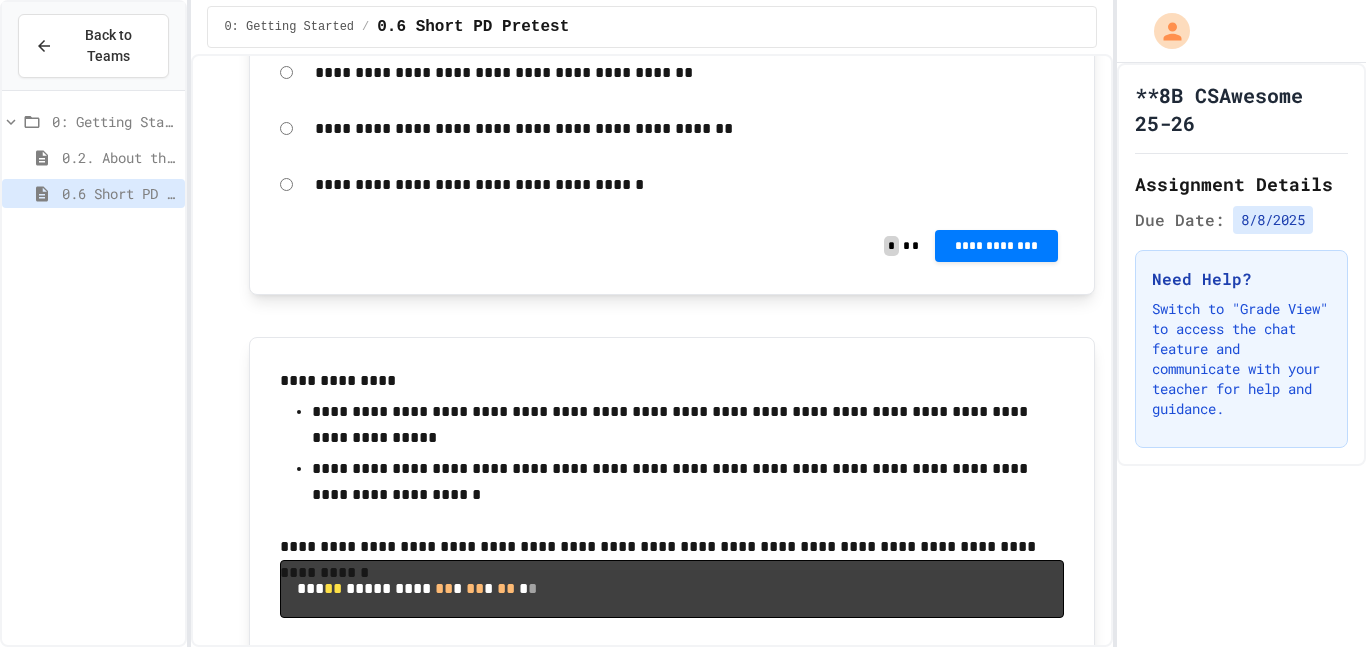 scroll, scrollTop: 11666, scrollLeft: 0, axis: vertical 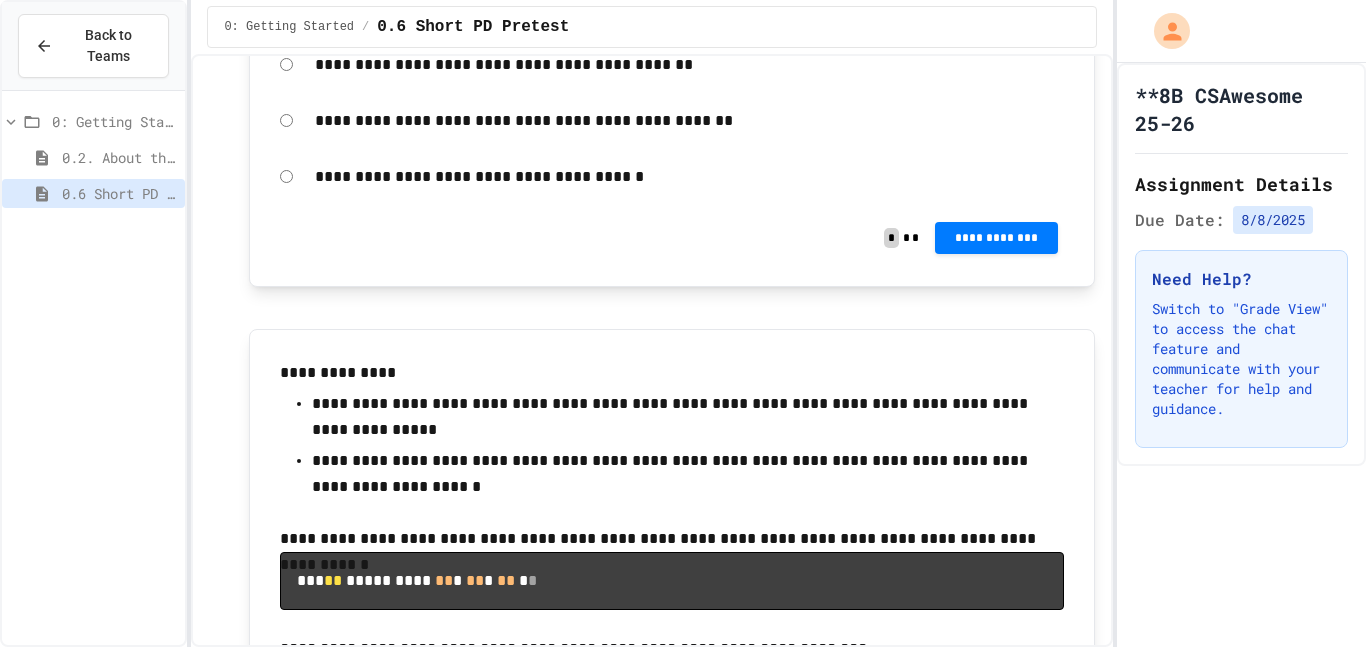 click on "**********" at bounding box center [689, -1014] 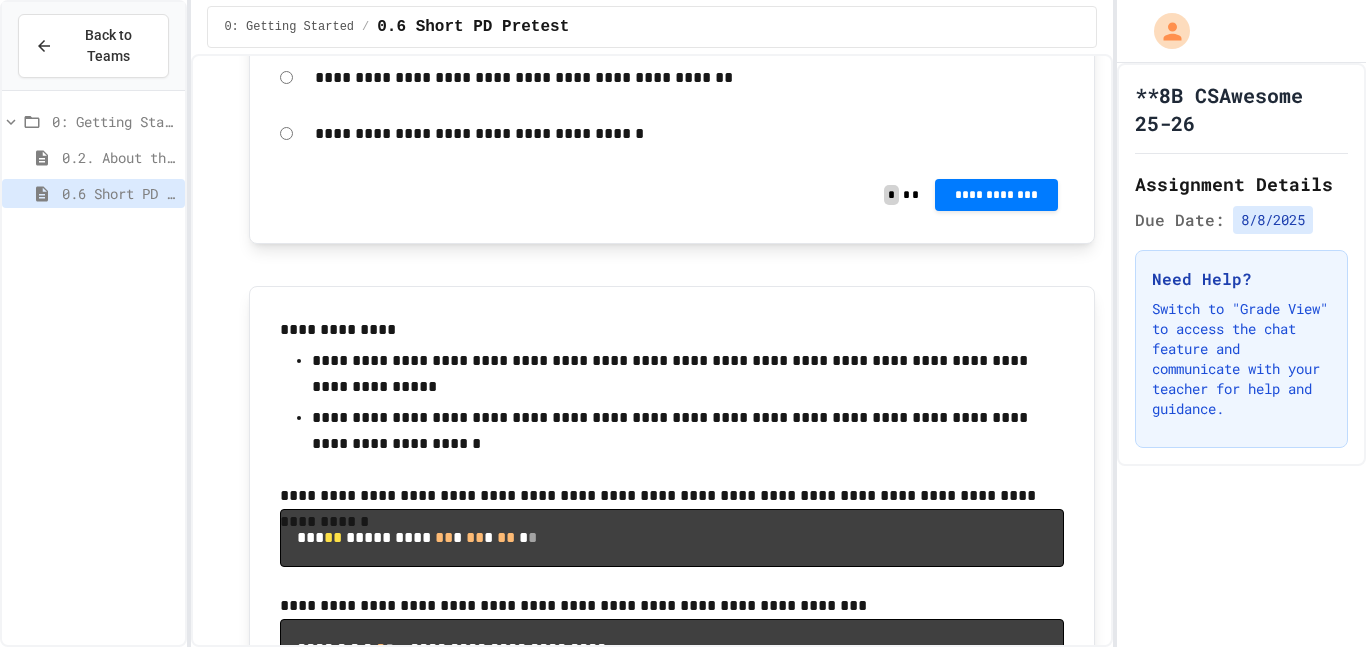 scroll, scrollTop: 11734, scrollLeft: 0, axis: vertical 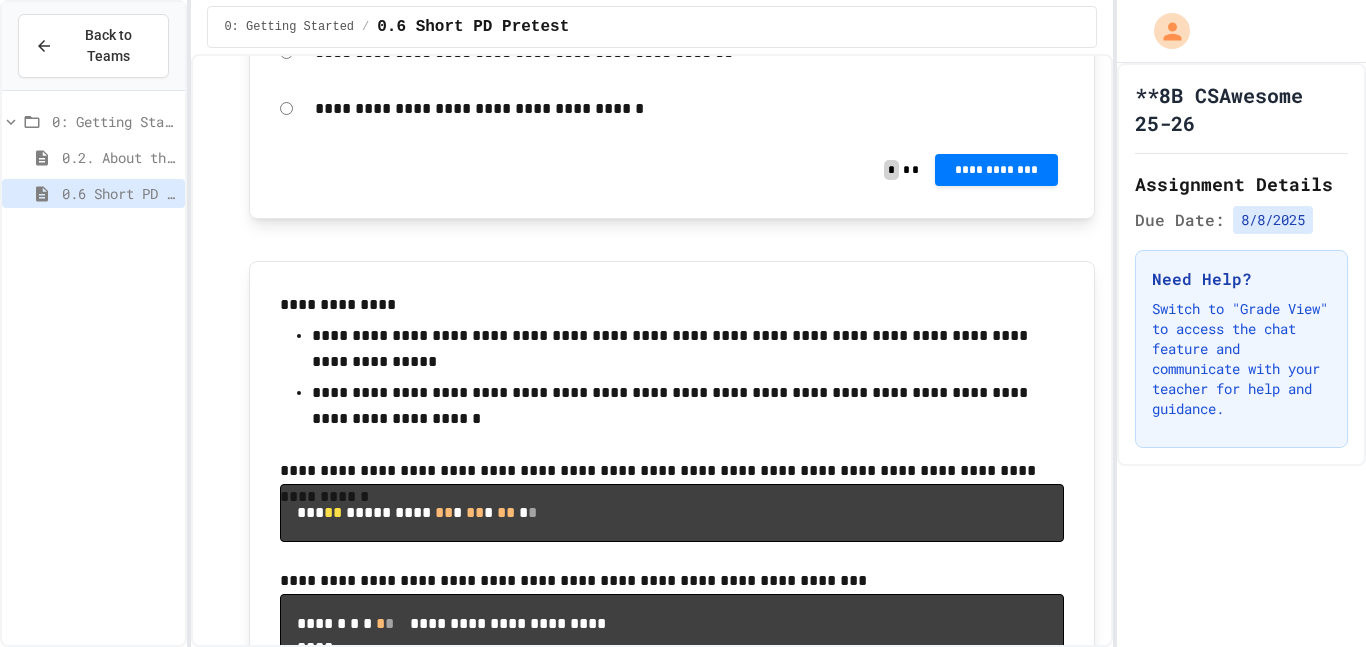 drag, startPoint x: 989, startPoint y: 575, endPoint x: 937, endPoint y: 569, distance: 52.34501 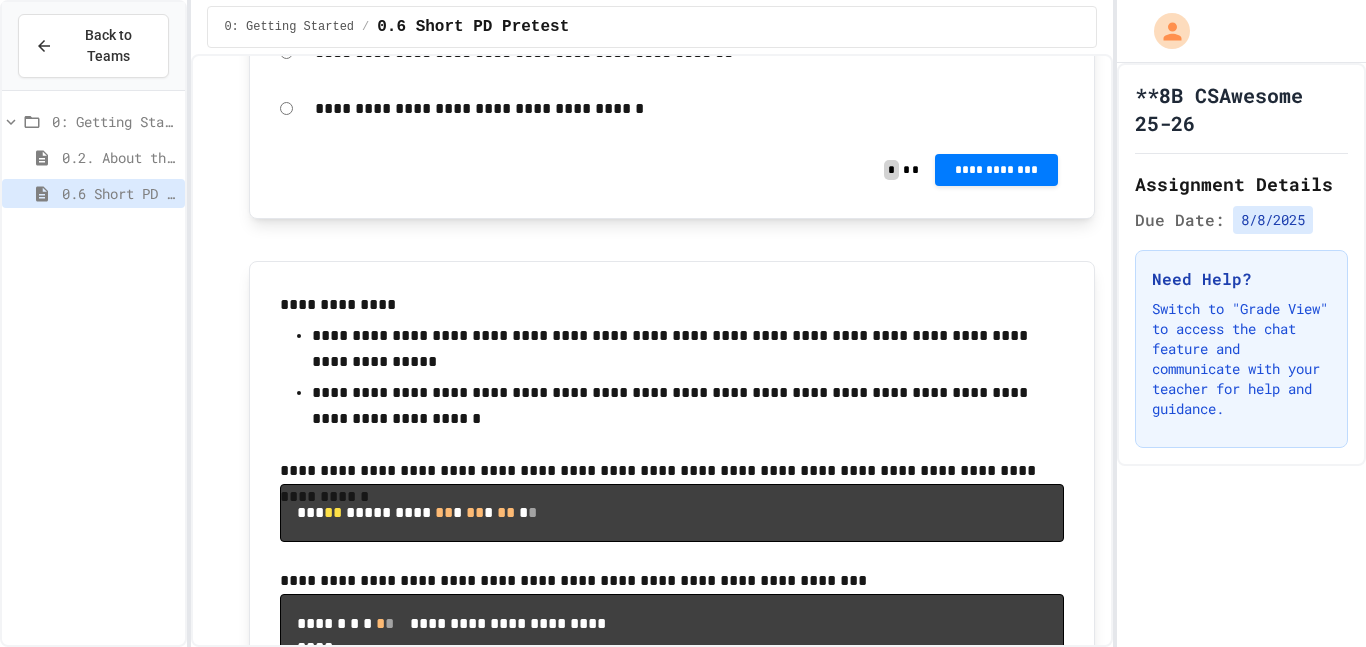 click on "**********" at bounding box center [996, -797] 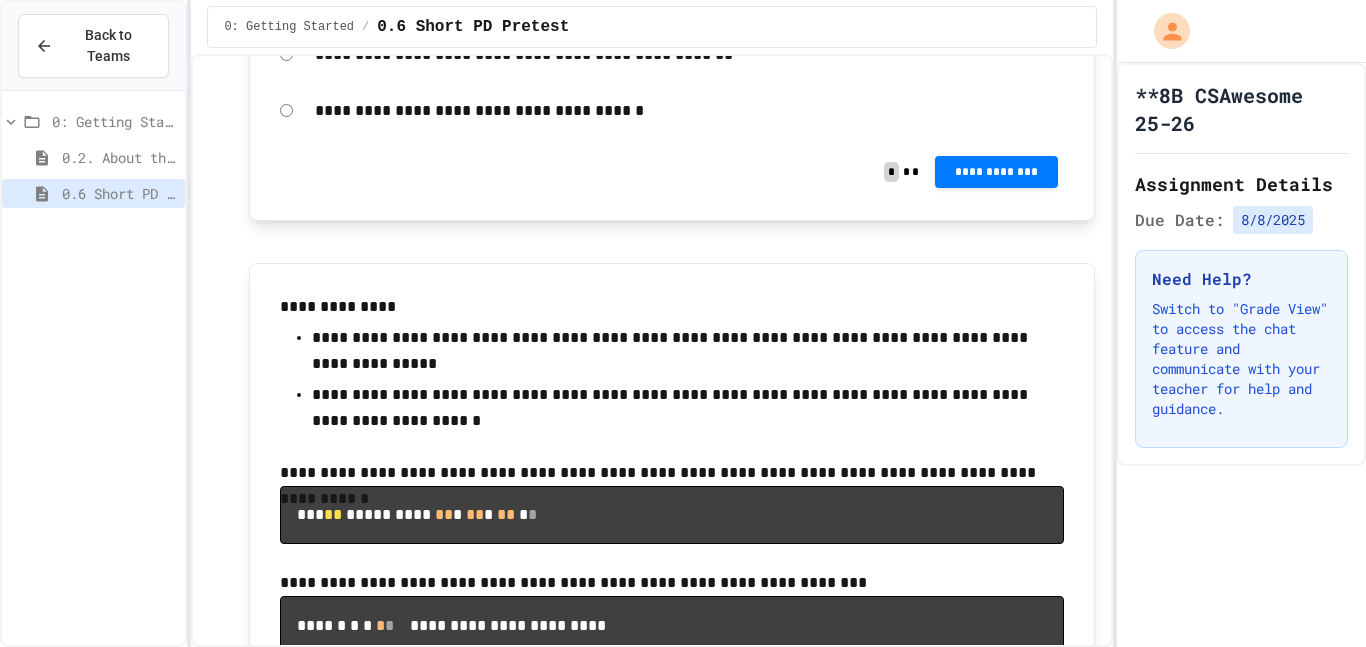 click 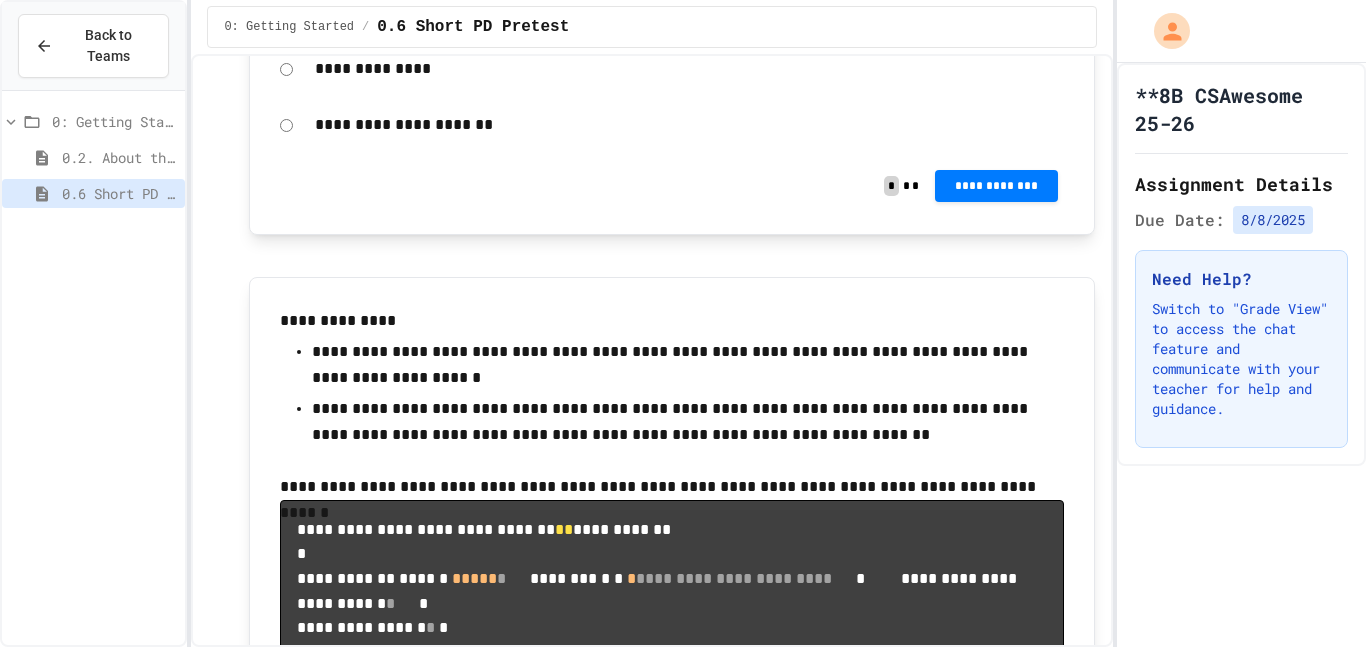 scroll, scrollTop: 12798, scrollLeft: 0, axis: vertical 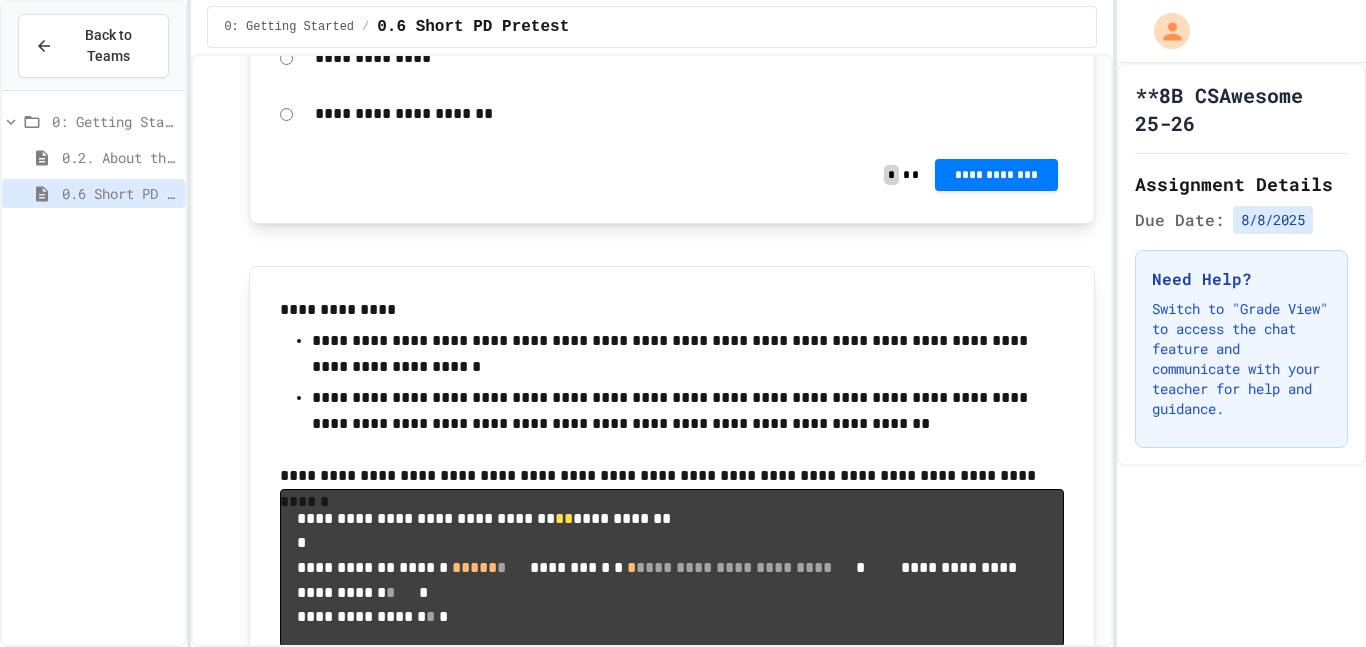 click on "**********" at bounding box center (689, -1009) 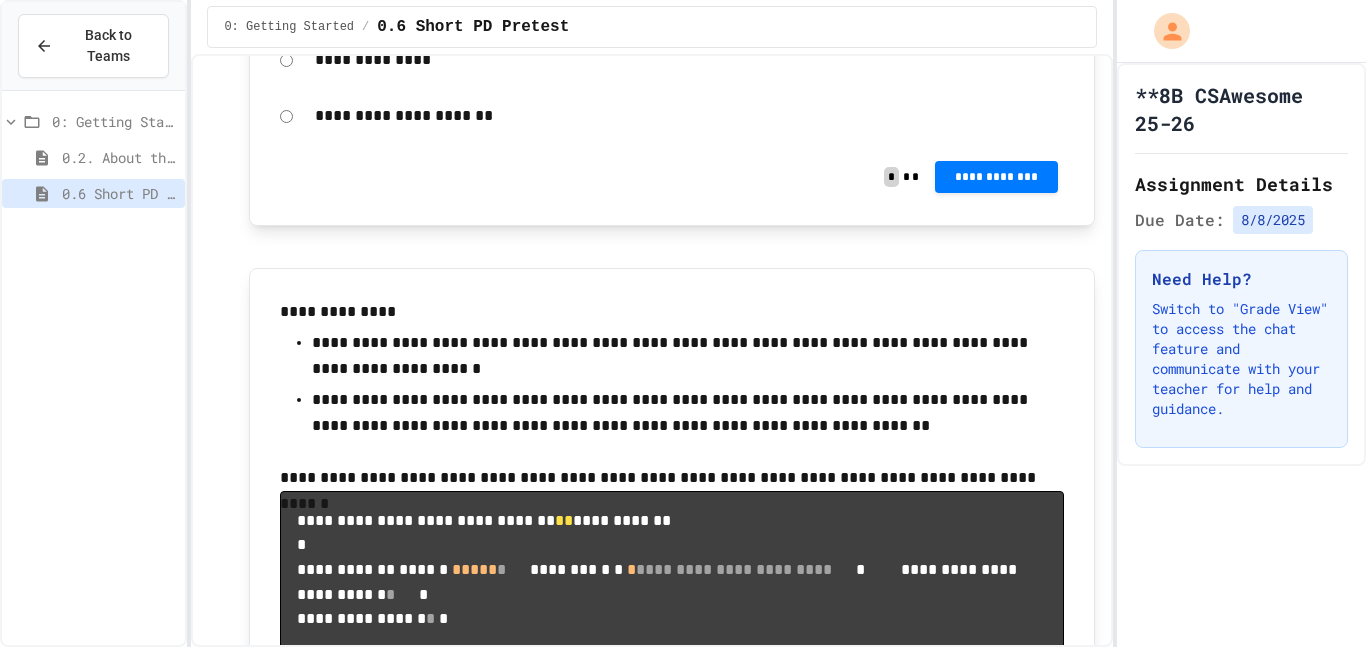 click 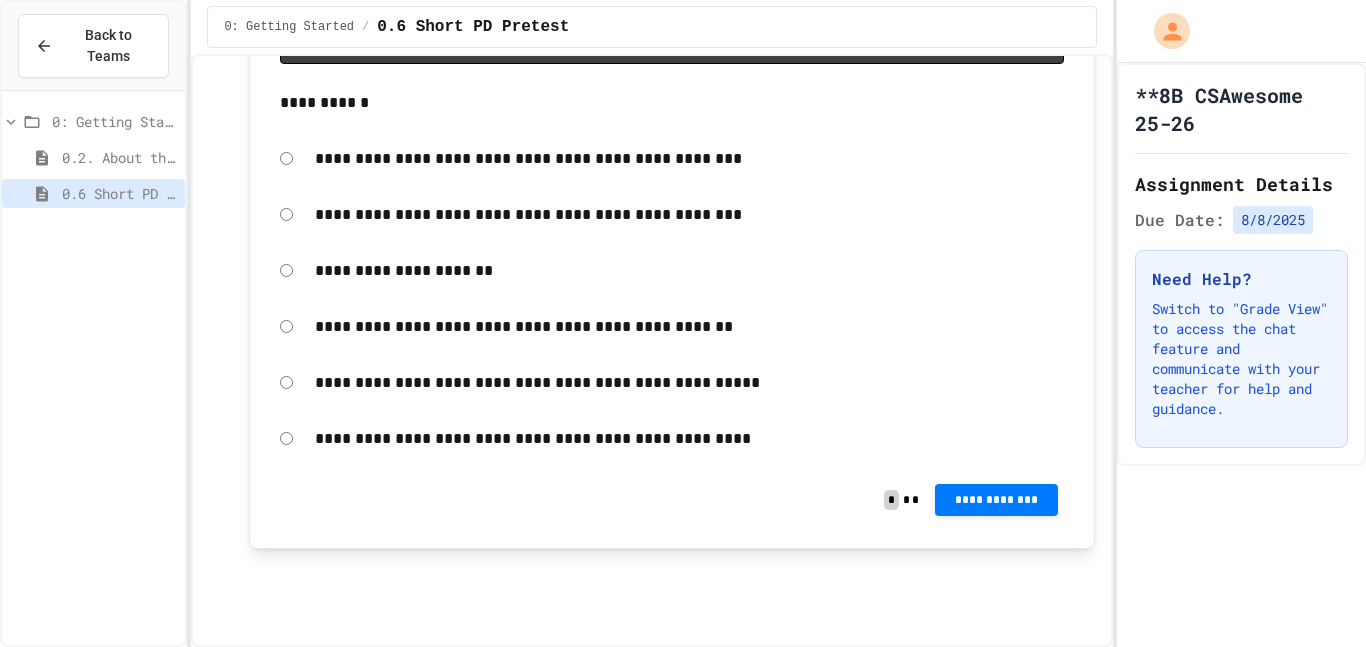 scroll, scrollTop: 13958, scrollLeft: 0, axis: vertical 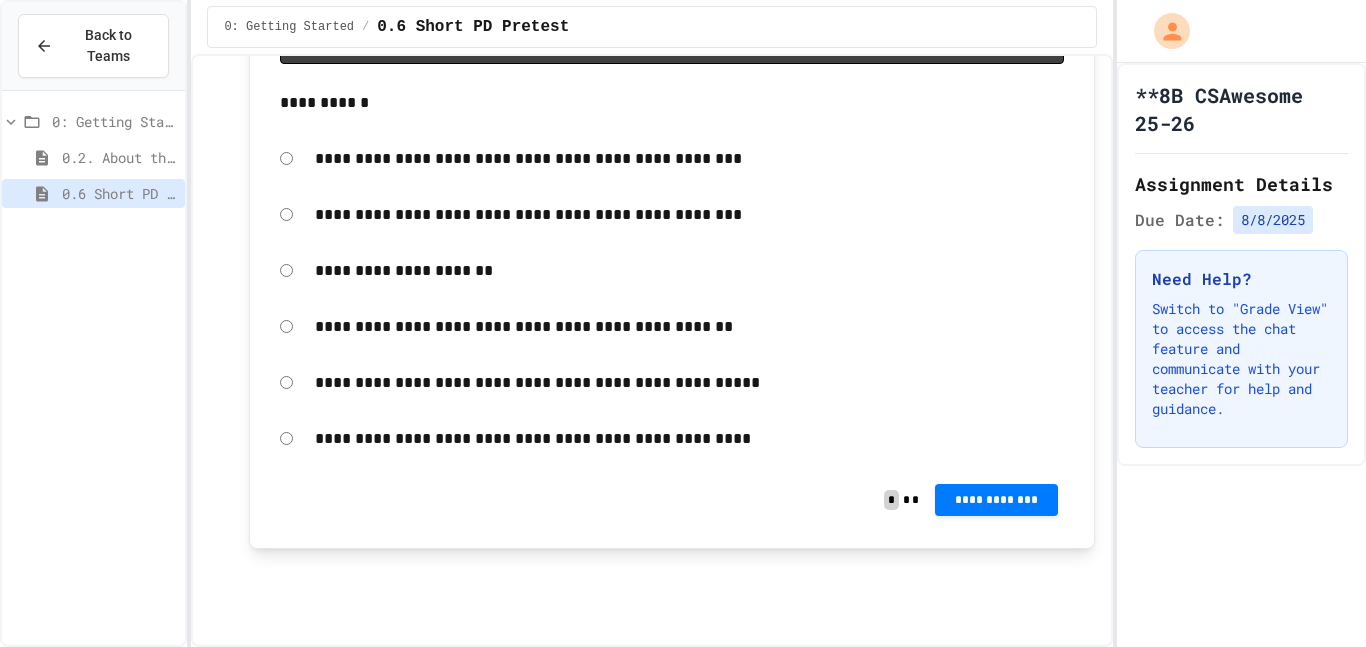 click on "**********" at bounding box center (996, -410) 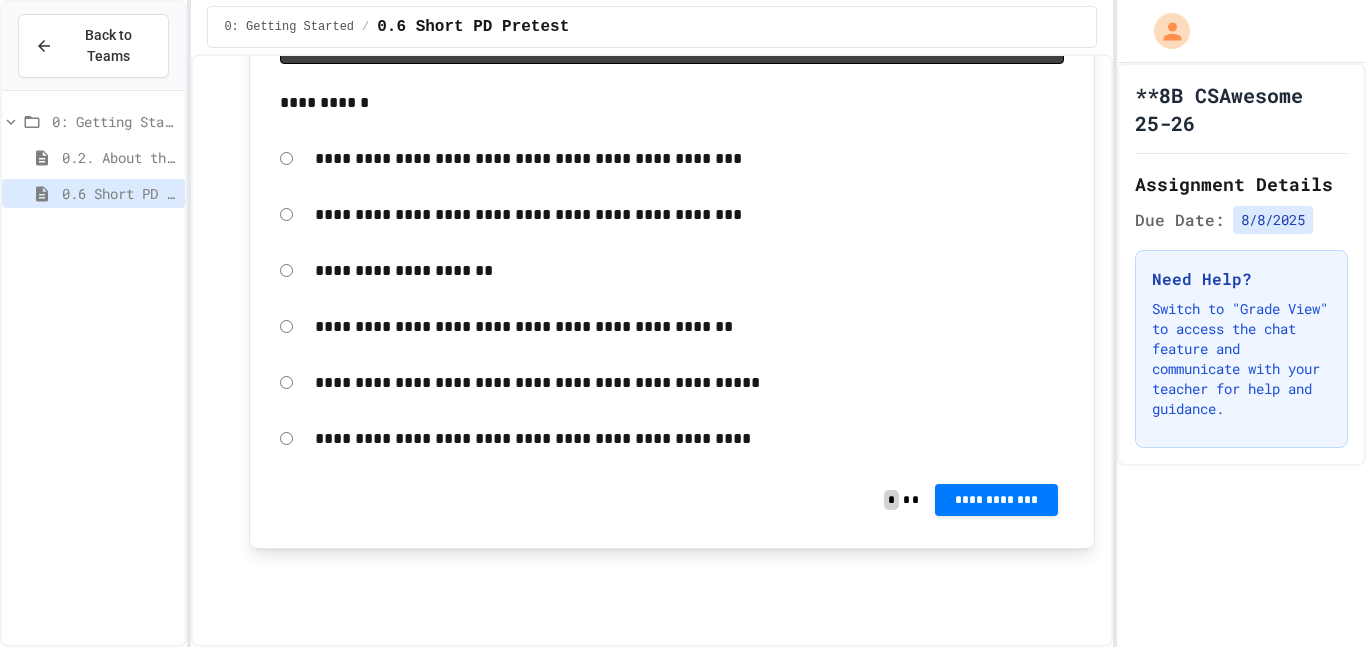 scroll, scrollTop: 15125, scrollLeft: 0, axis: vertical 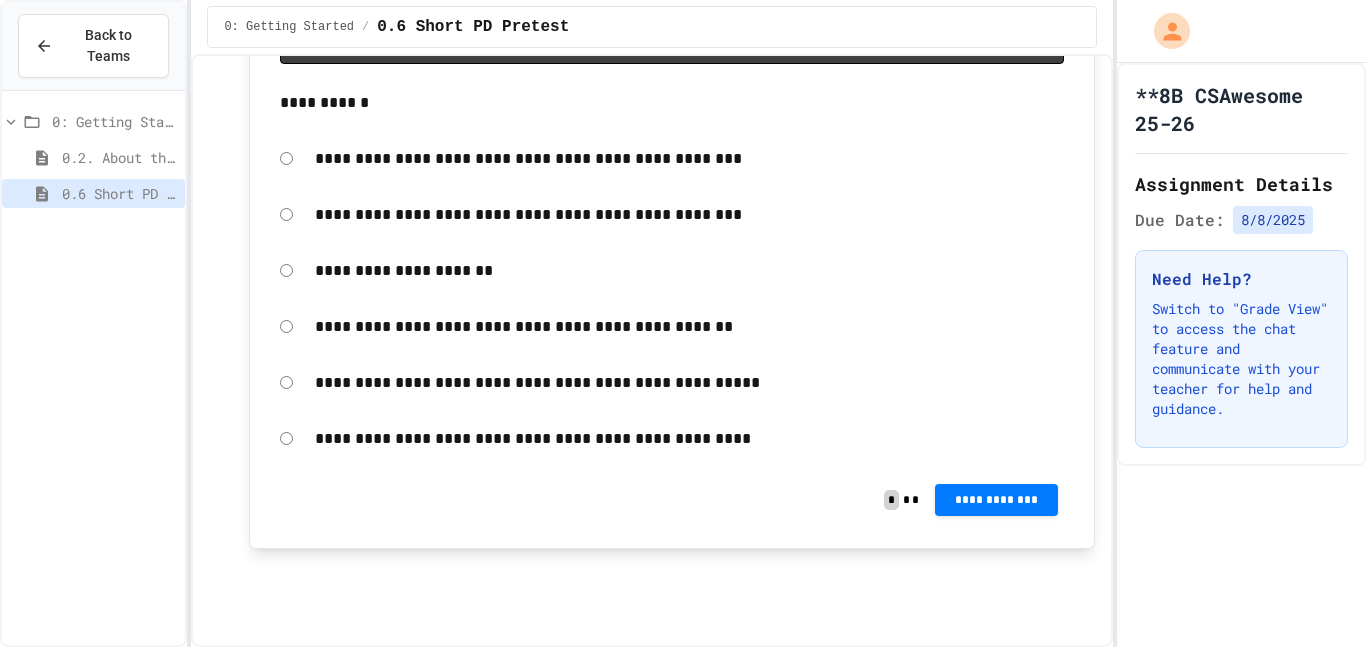 click on "**********" at bounding box center [689, 383] 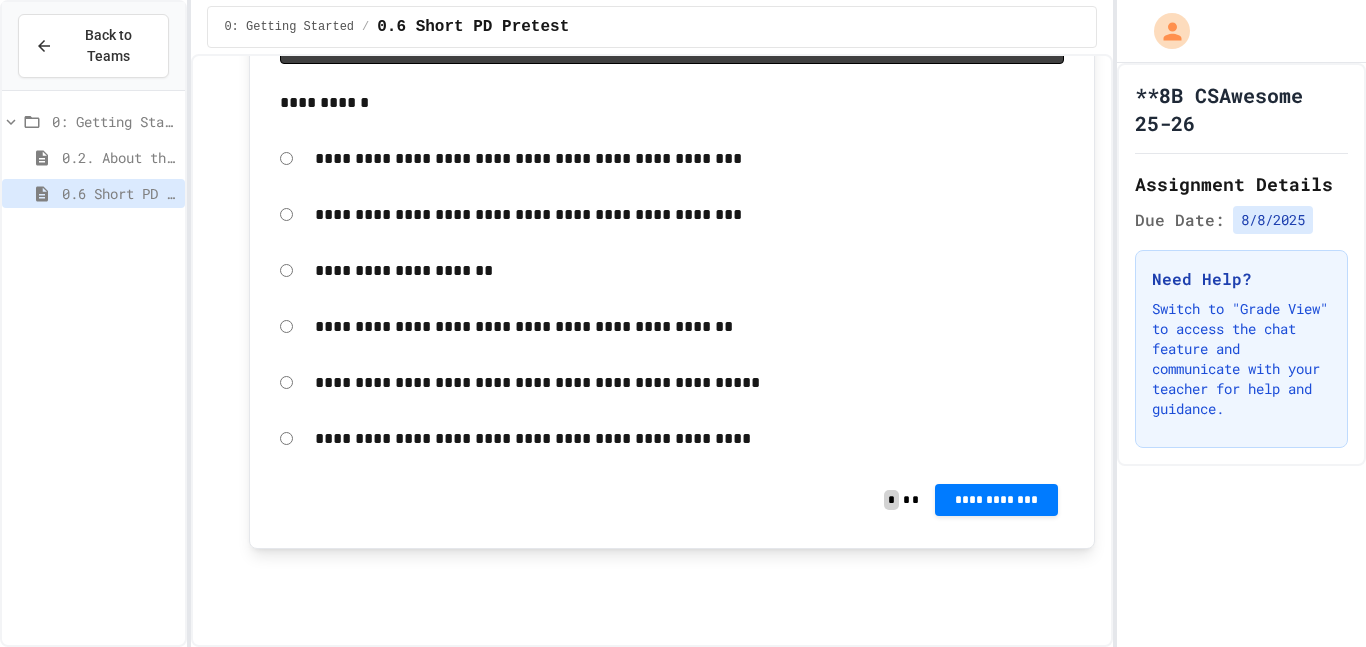 scroll, scrollTop: 15166, scrollLeft: 0, axis: vertical 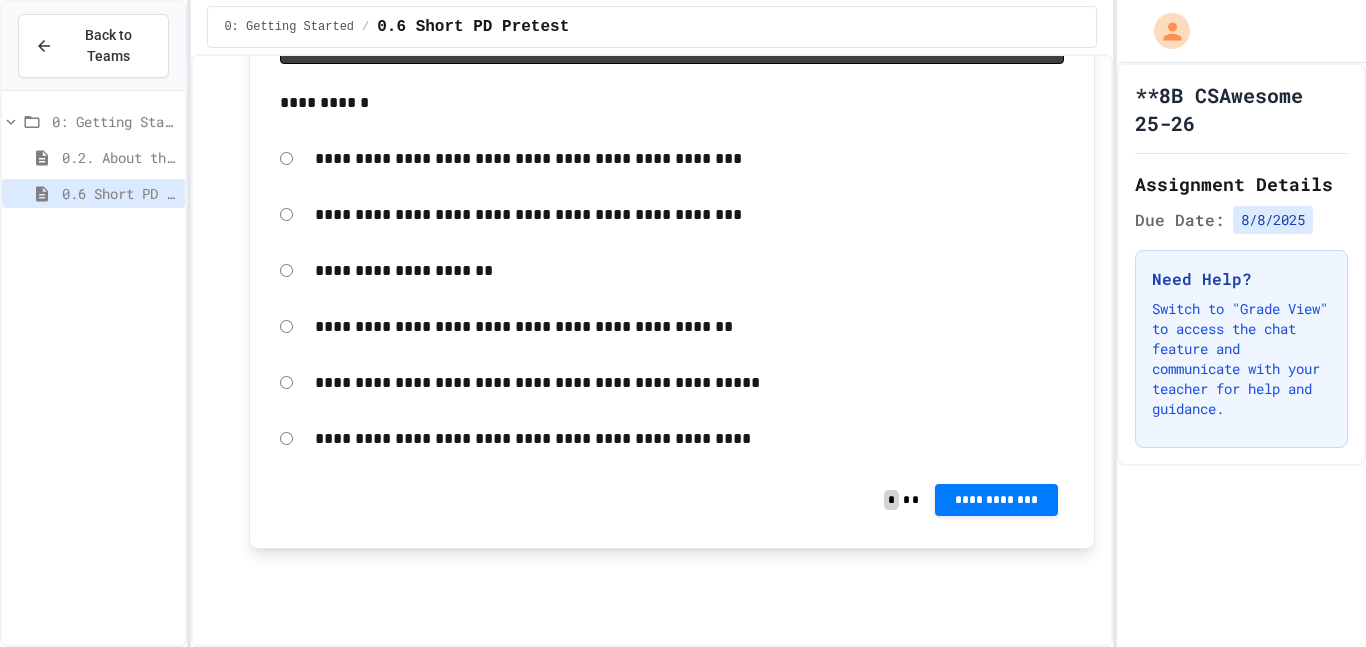 click on "**********" at bounding box center [689, 271] 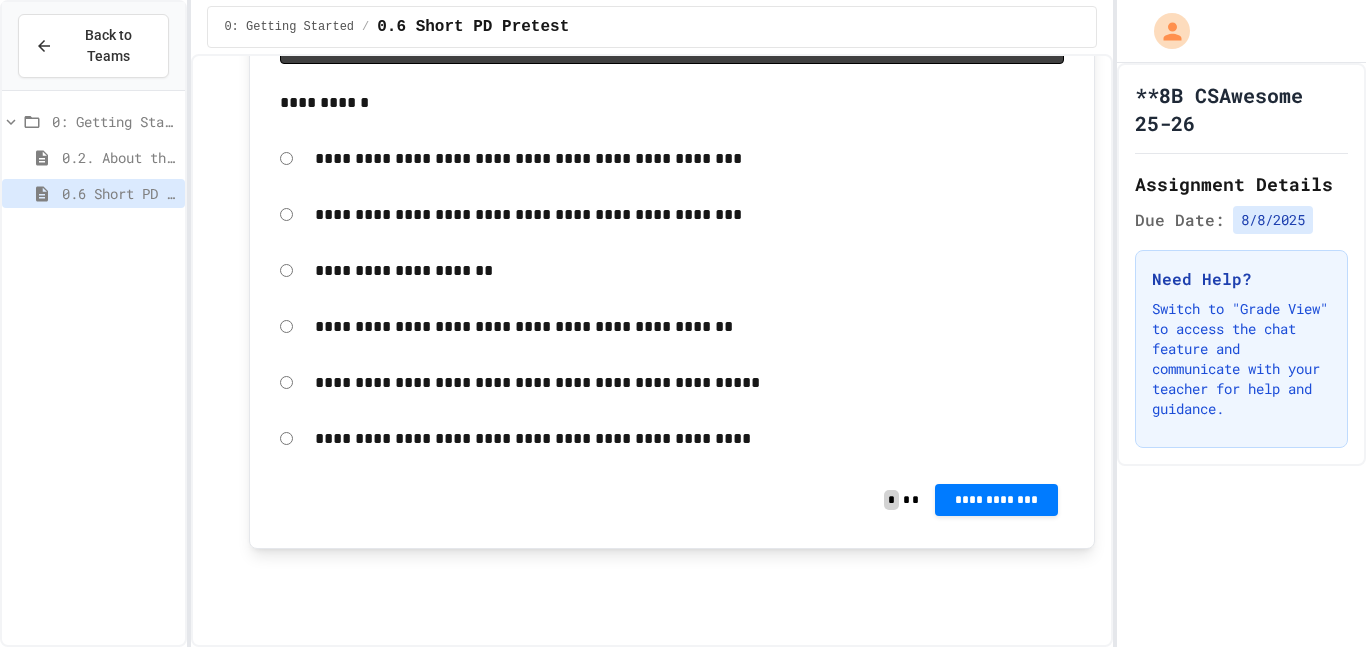 scroll, scrollTop: 15166, scrollLeft: 0, axis: vertical 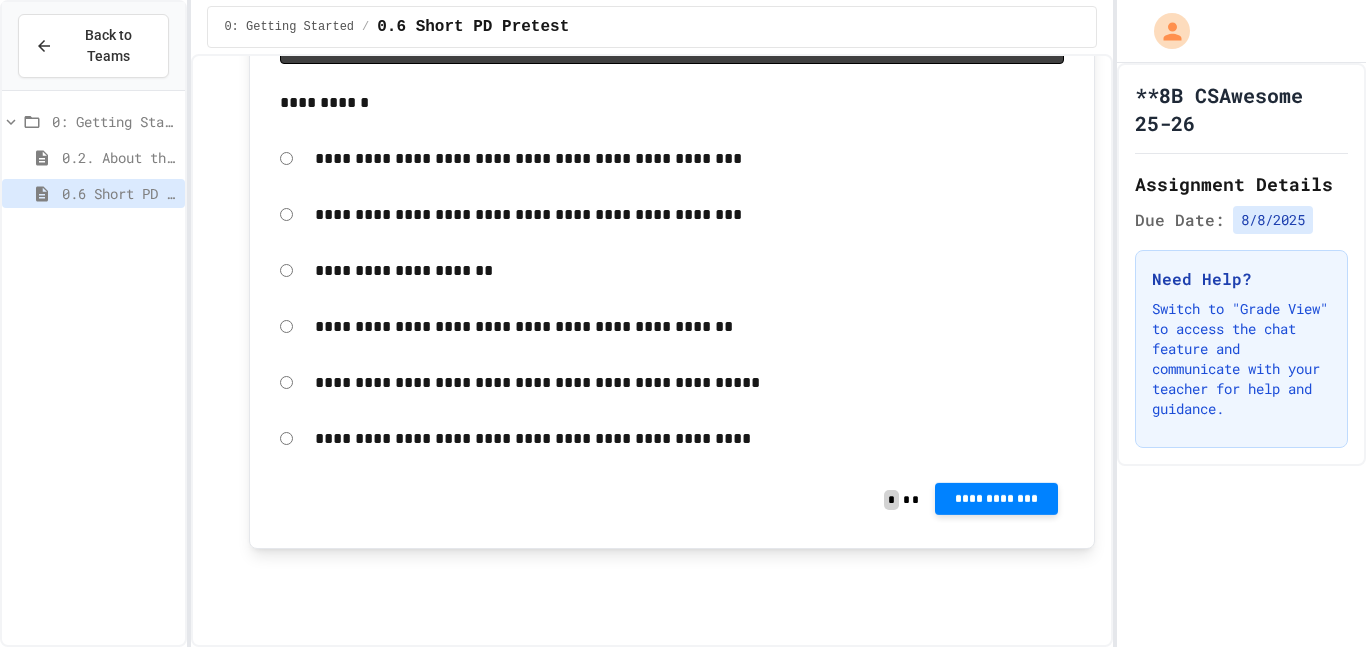 click on "**********" at bounding box center [996, 498] 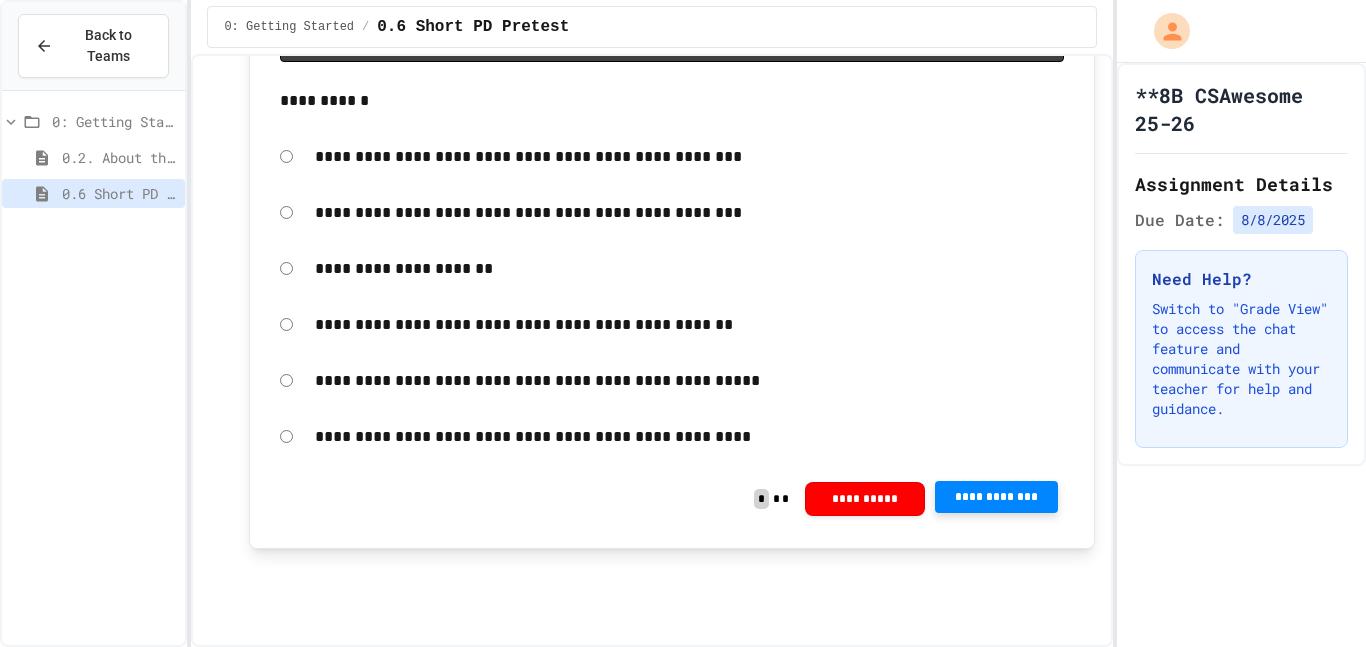 click 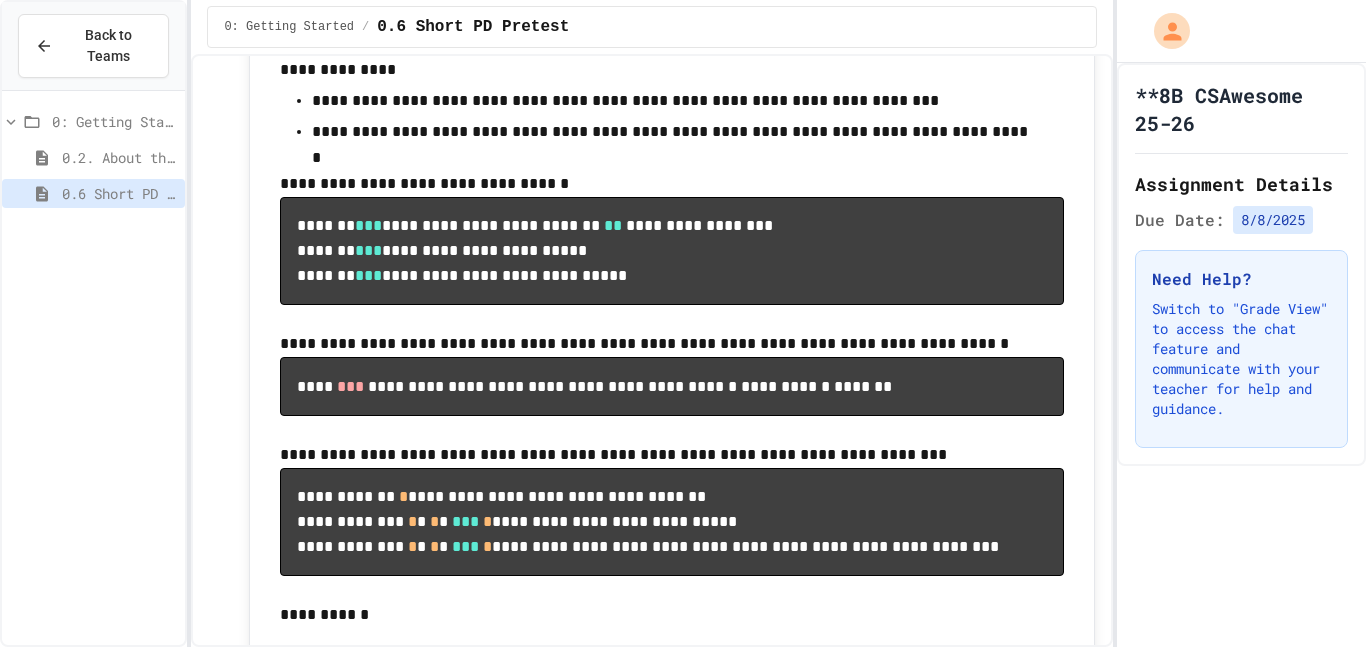 scroll, scrollTop: 651, scrollLeft: 0, axis: vertical 